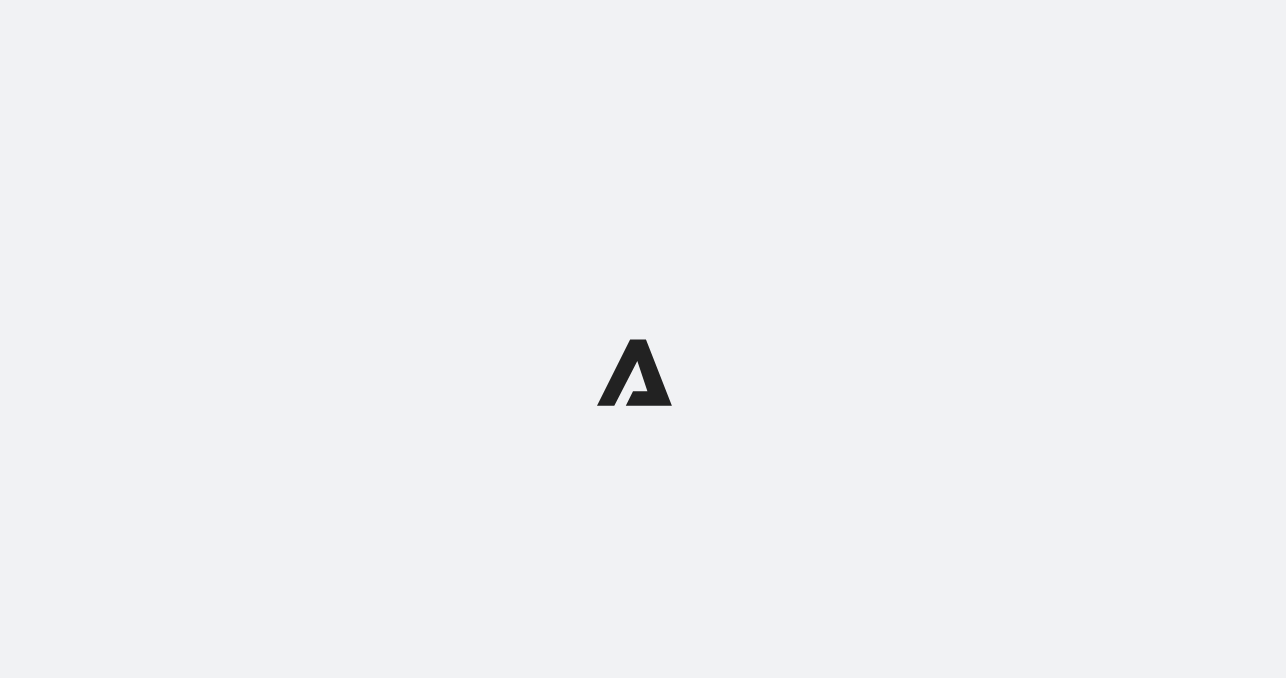 scroll, scrollTop: 0, scrollLeft: 0, axis: both 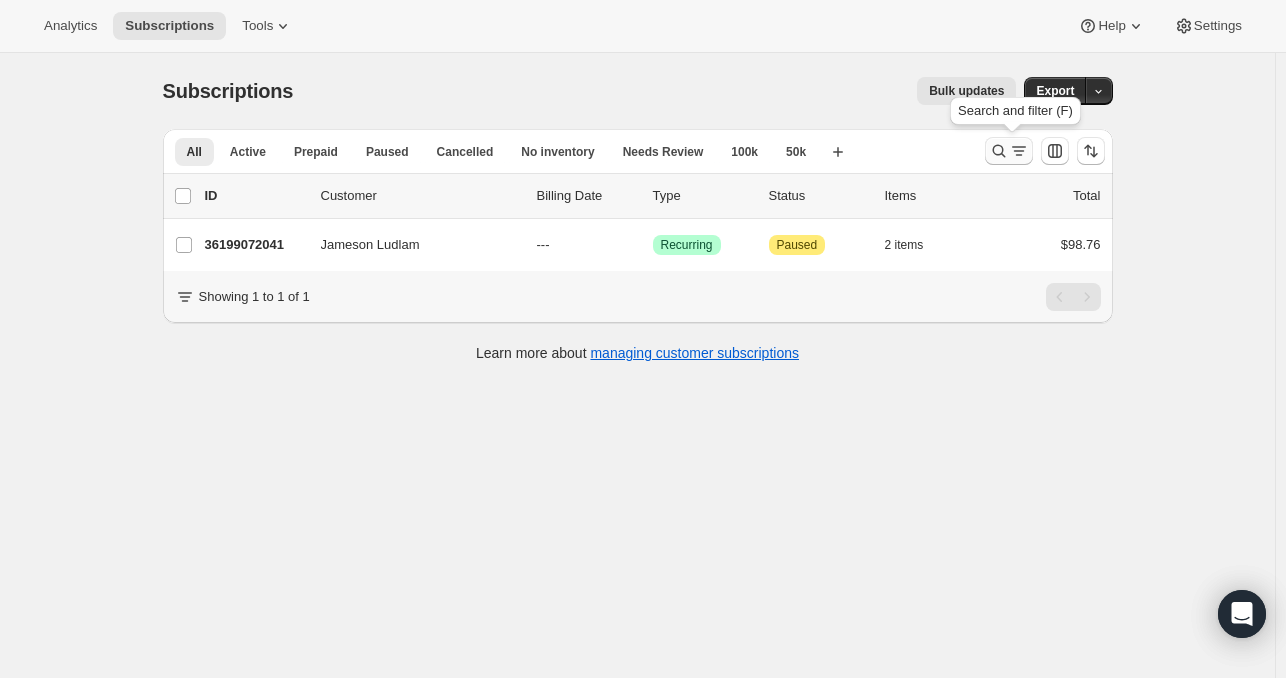 click 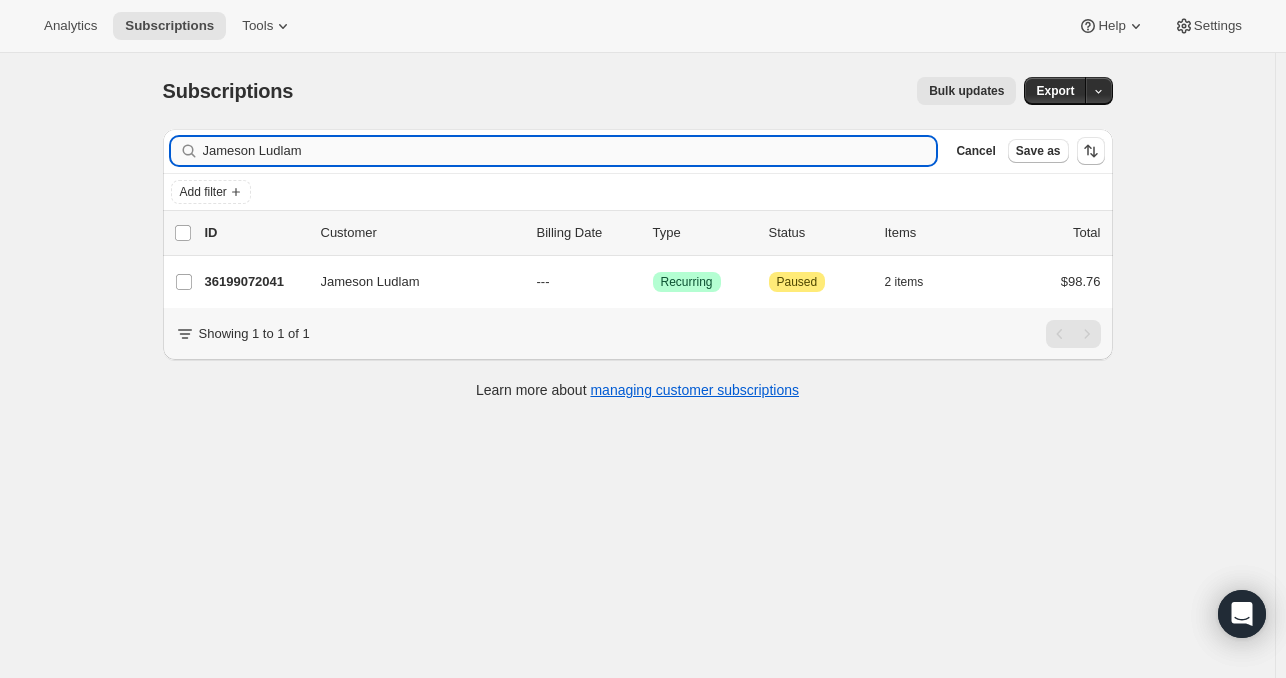 click on "Jameson Ludlam" at bounding box center [570, 151] 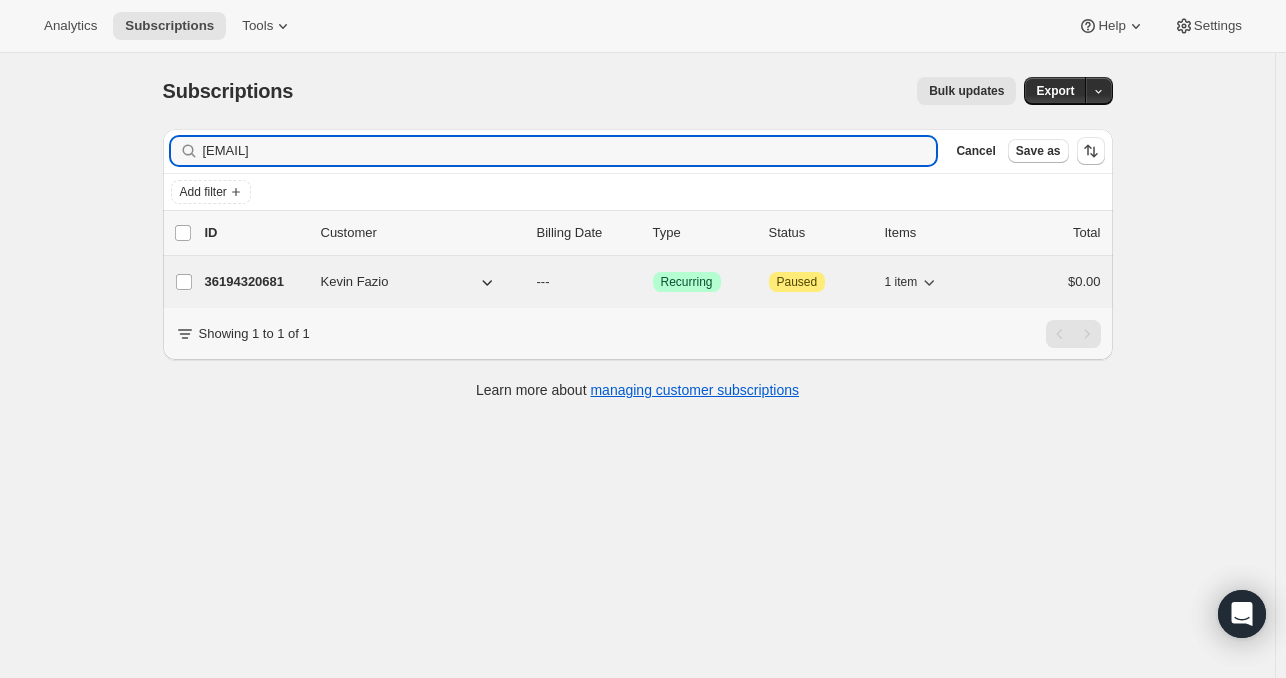 type on "kevinfazio2824@gmail.com" 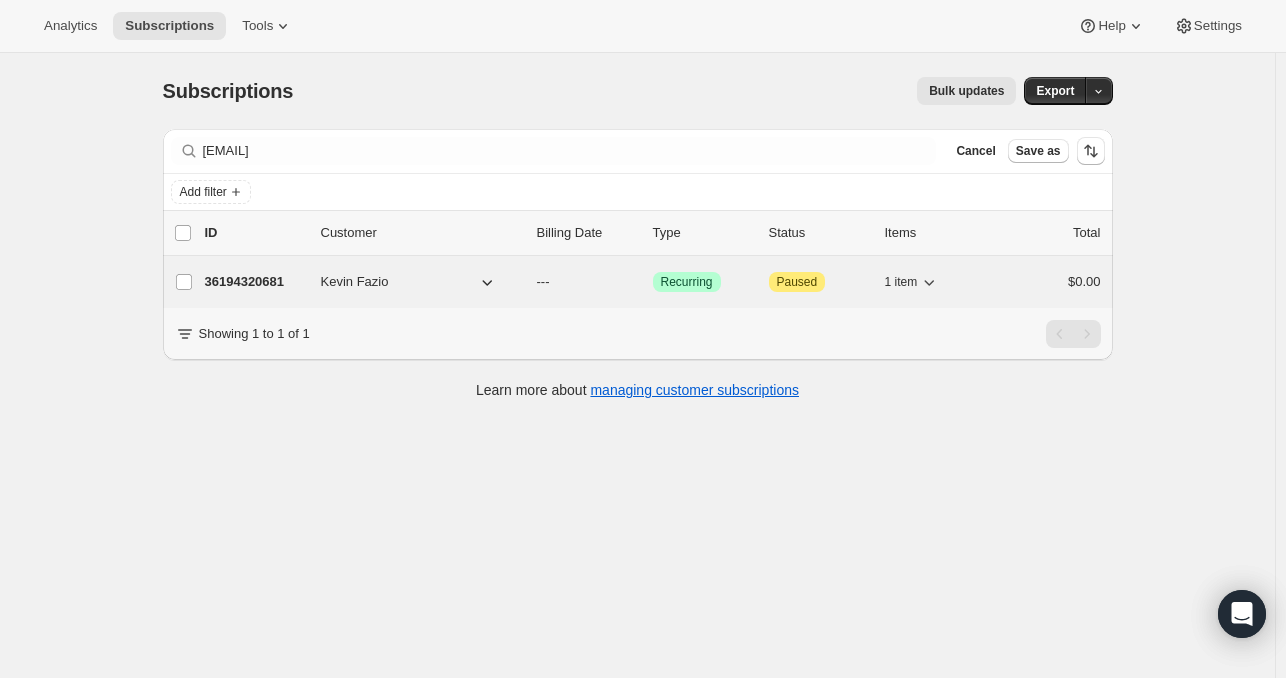 click on "36194320681 Kevin Fazio --- Success Recurring Attention Paused 1   item $0.00" at bounding box center [653, 282] 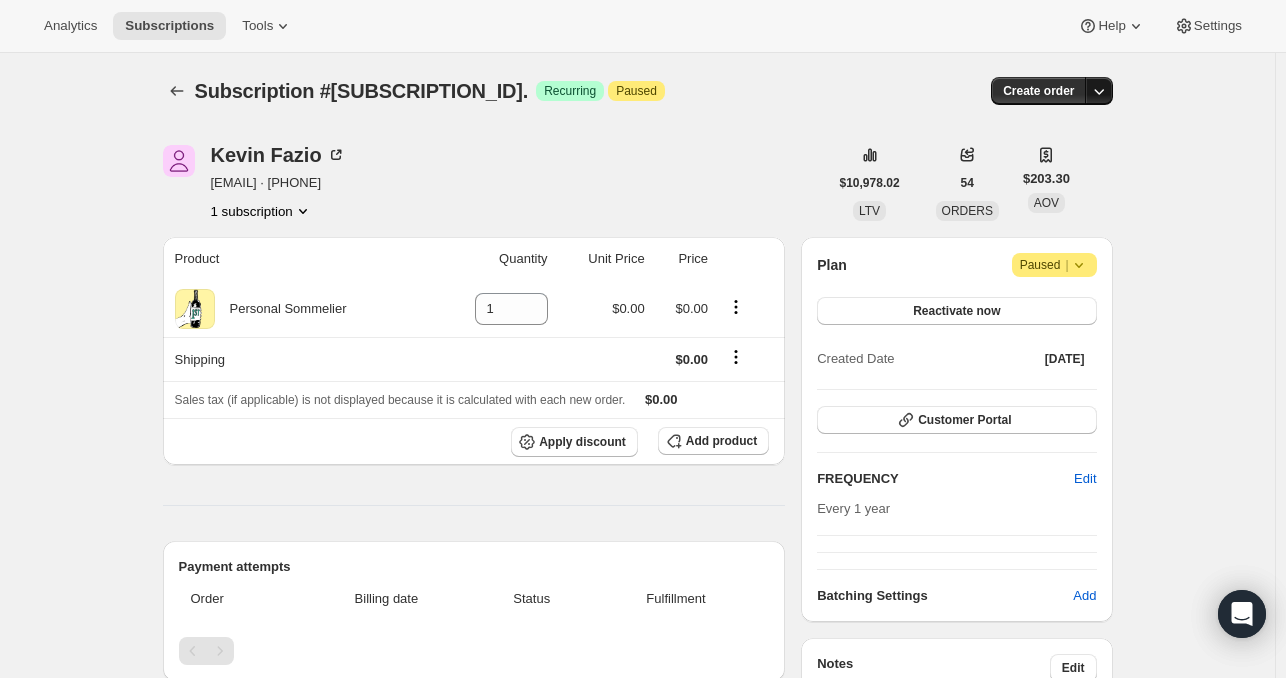 click 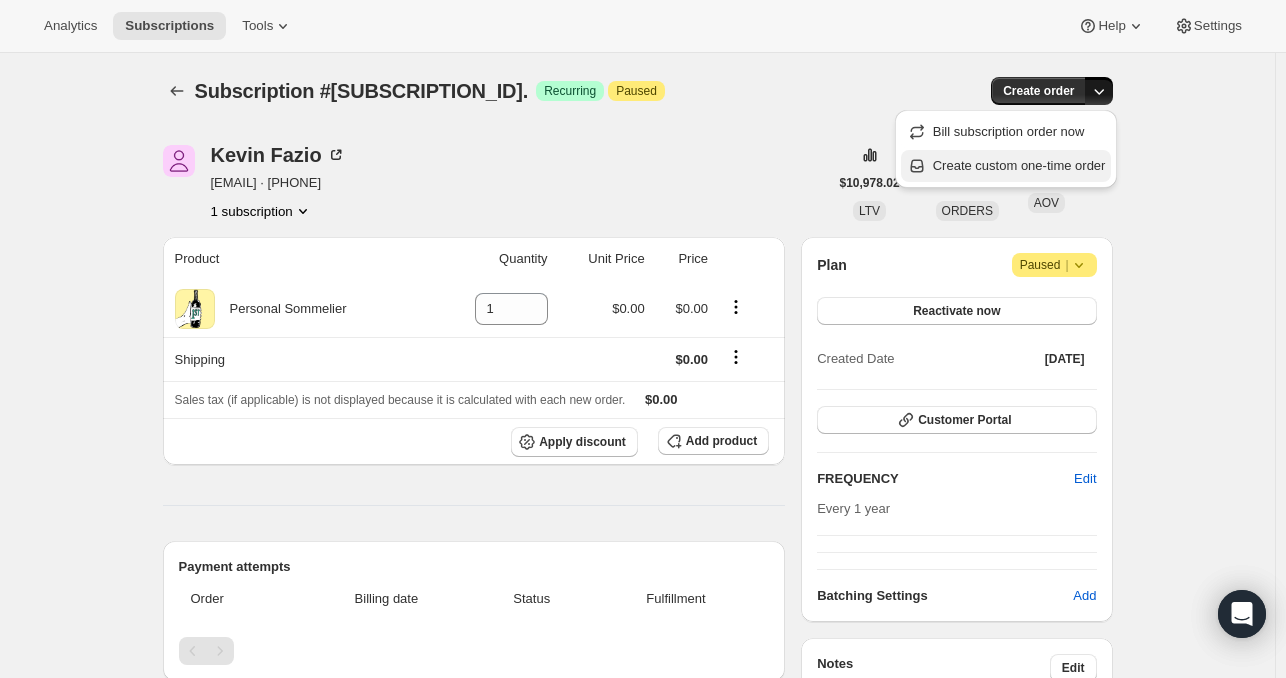click on "Create custom one-time order" at bounding box center (1019, 165) 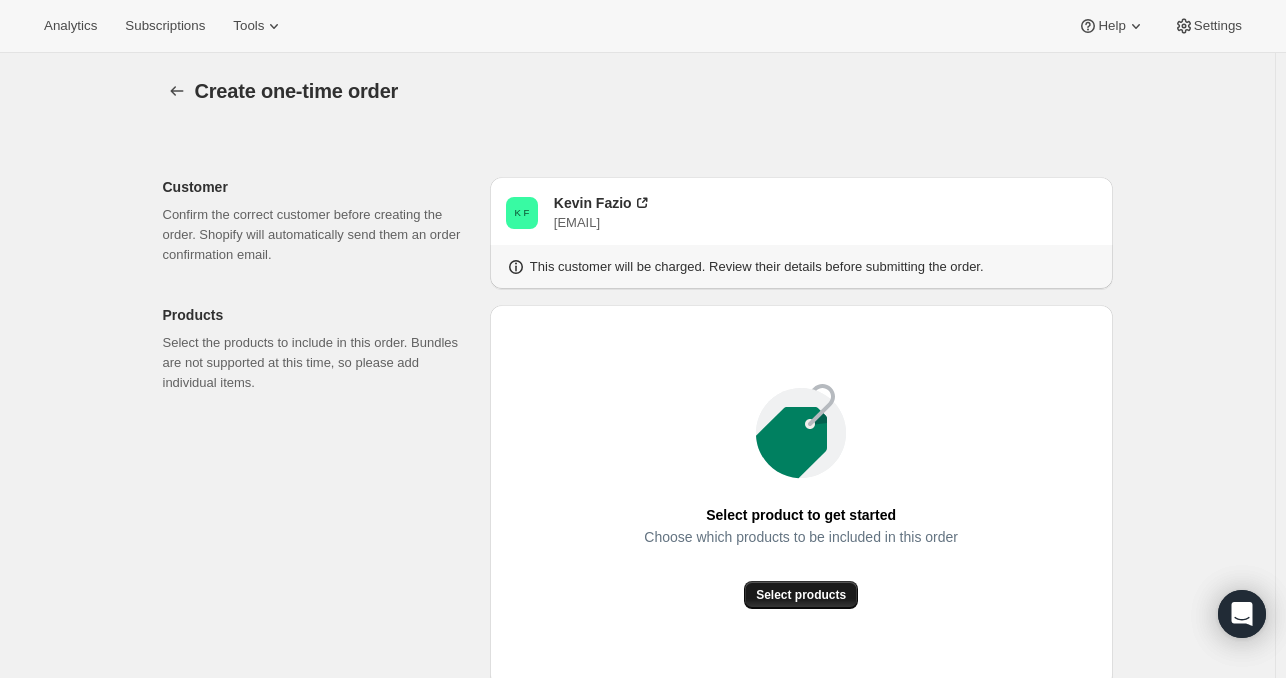 click on "Select products" at bounding box center (801, 595) 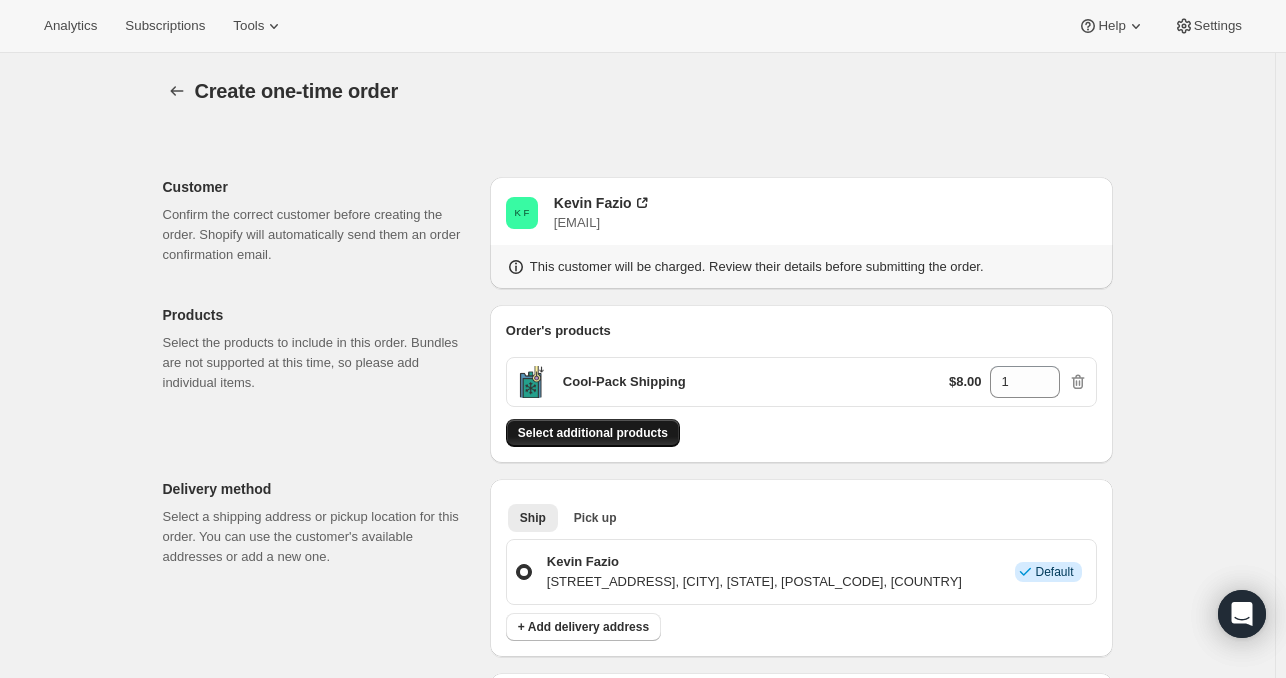 click on "Select additional products" at bounding box center (593, 433) 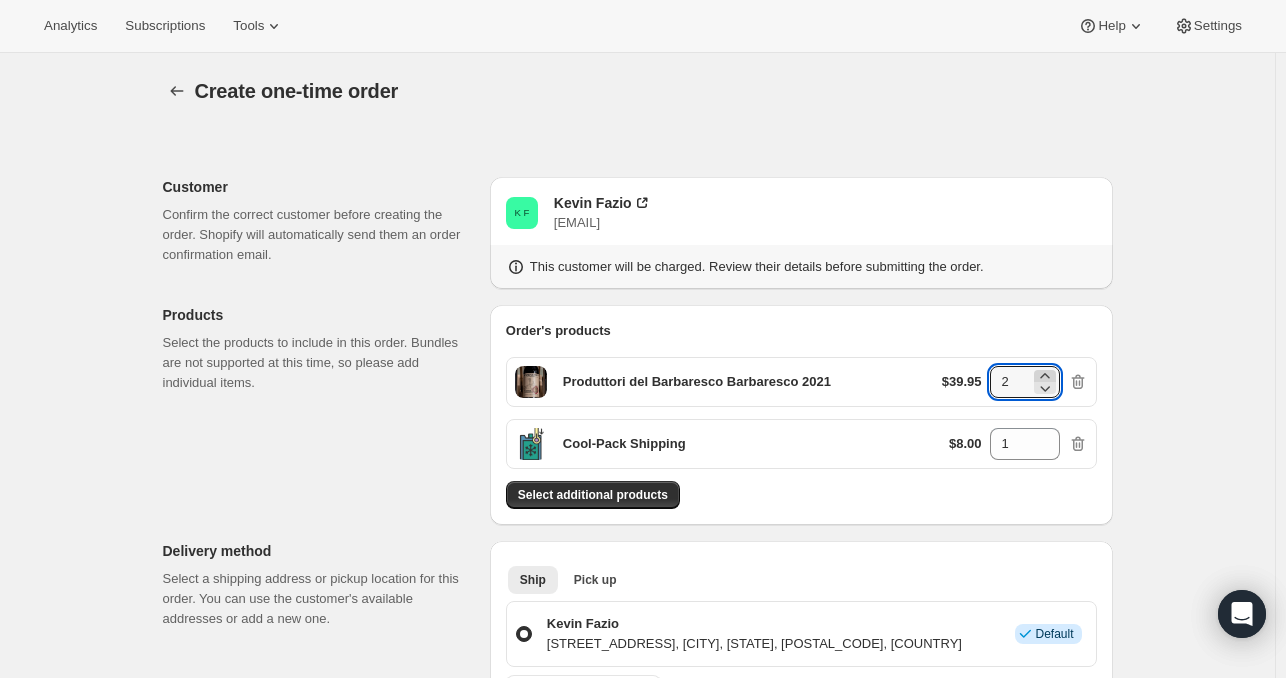 click 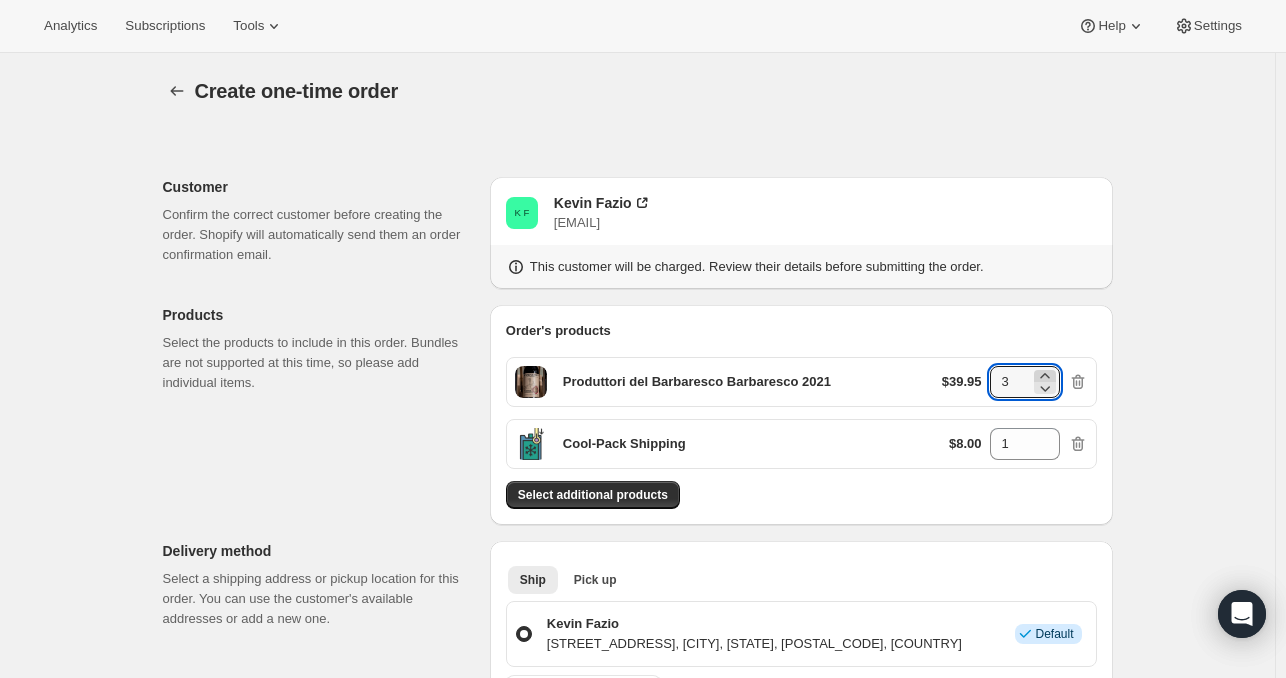 click 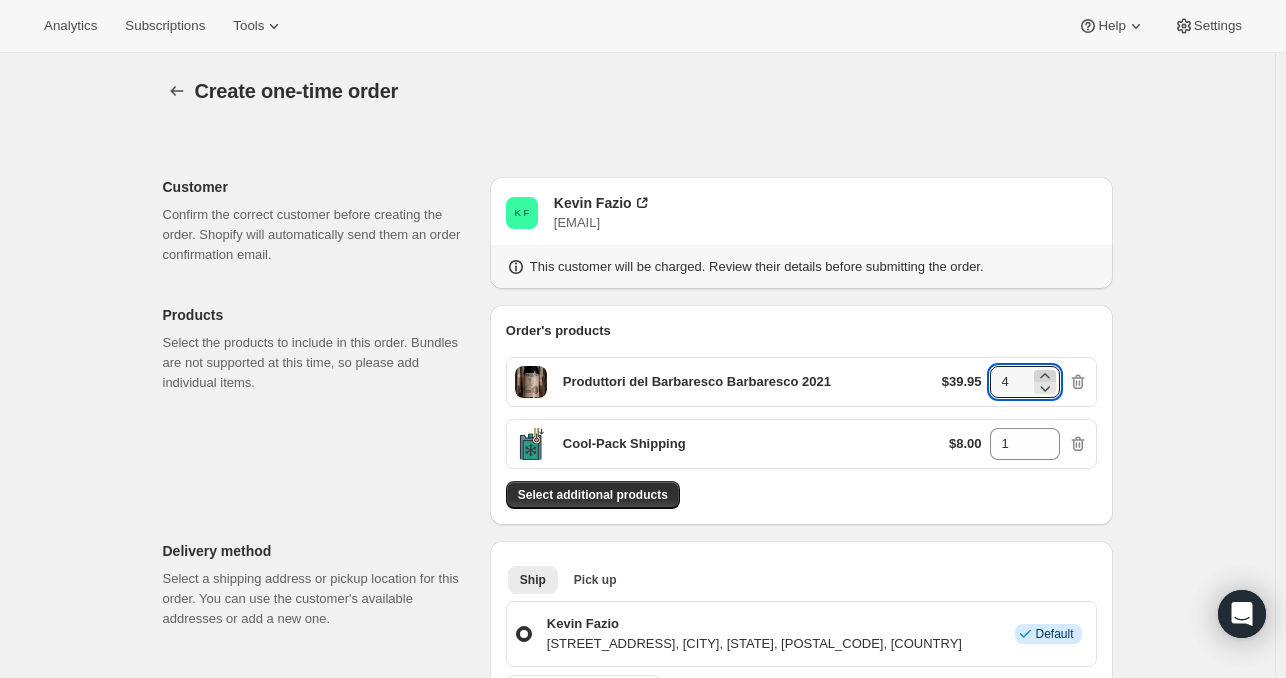 click 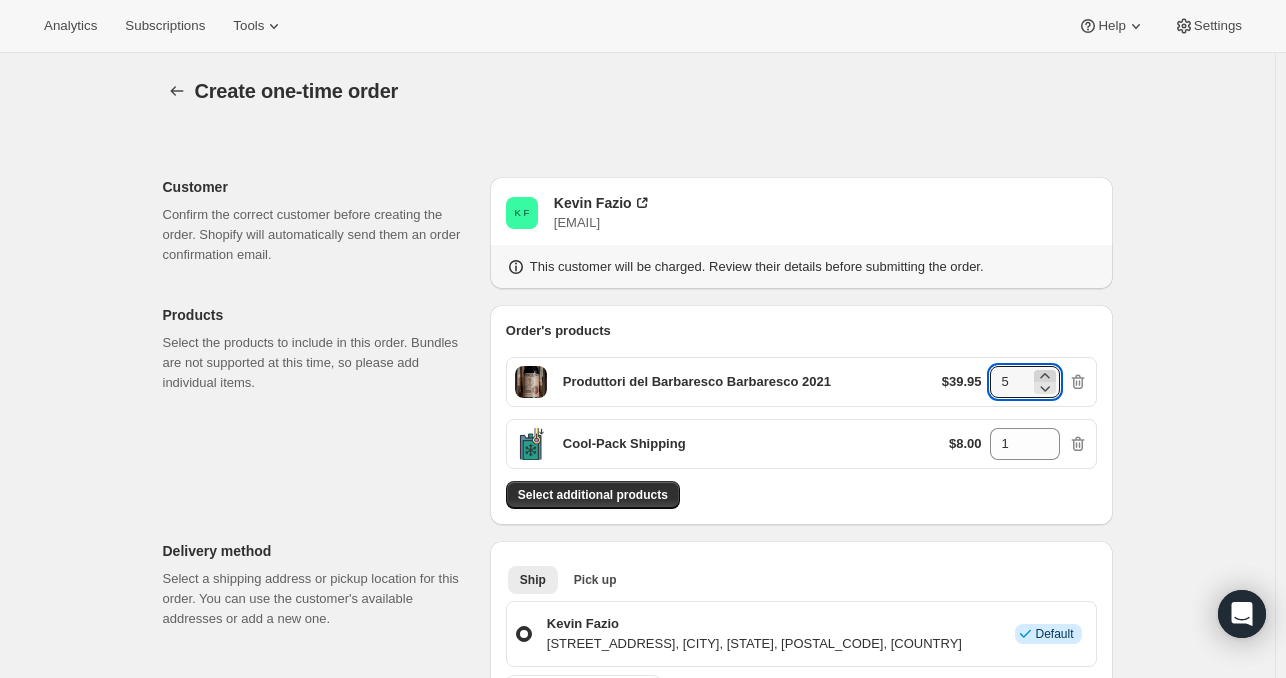click 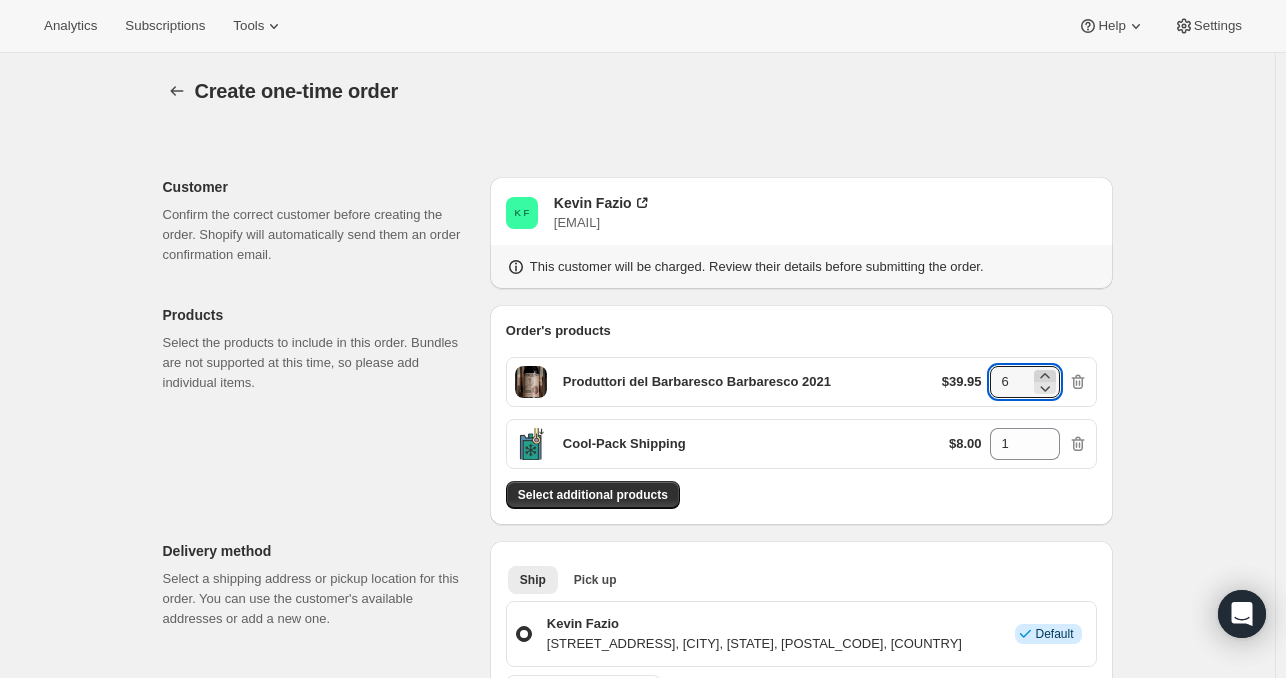 click 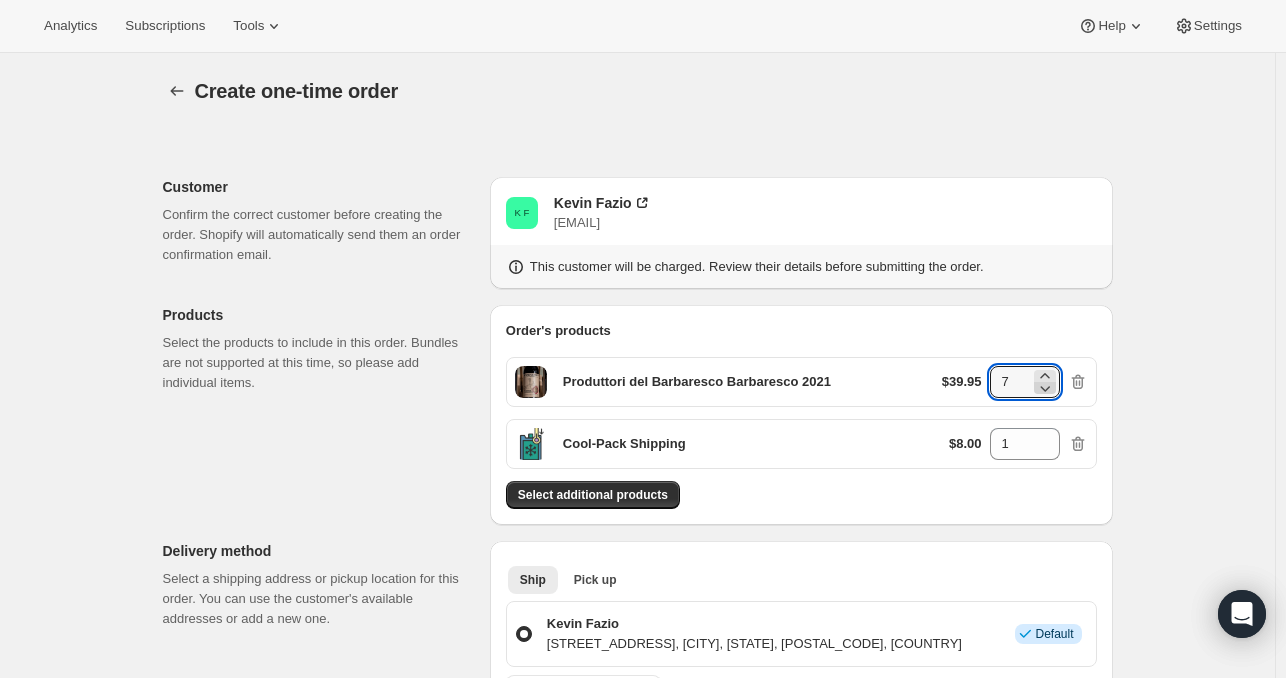 click 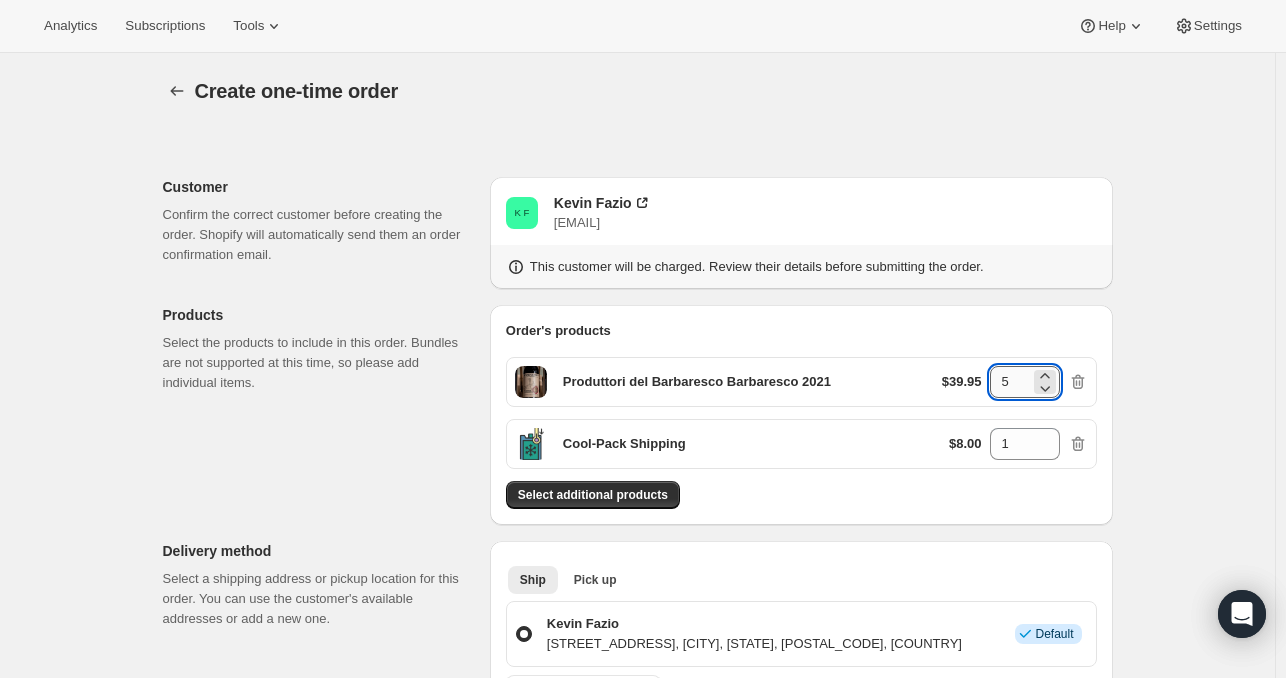 click on "5" at bounding box center (1010, 382) 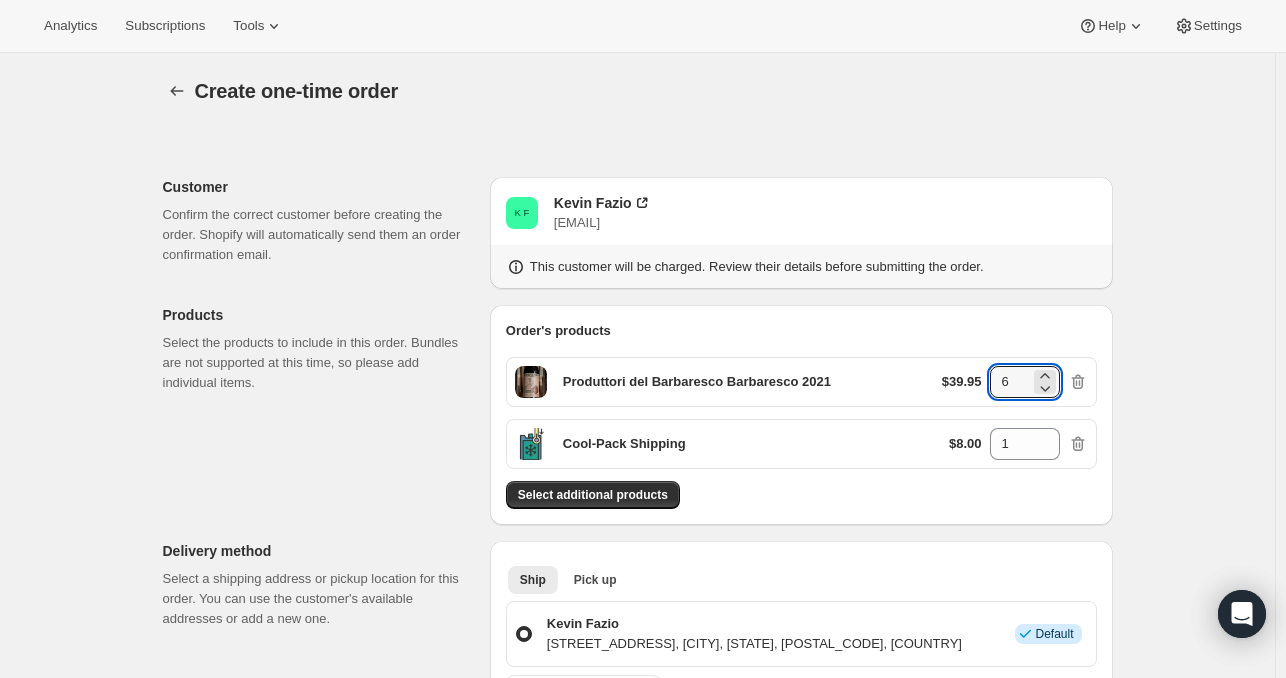 type on "6" 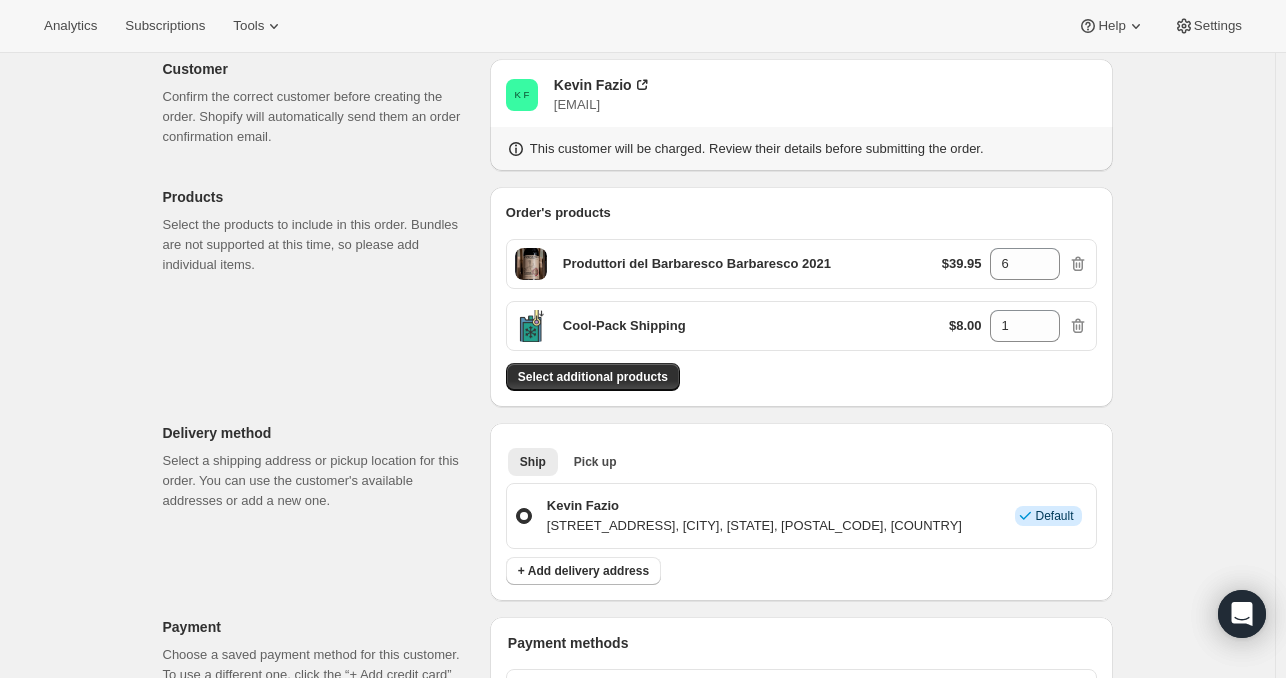scroll, scrollTop: 117, scrollLeft: 0, axis: vertical 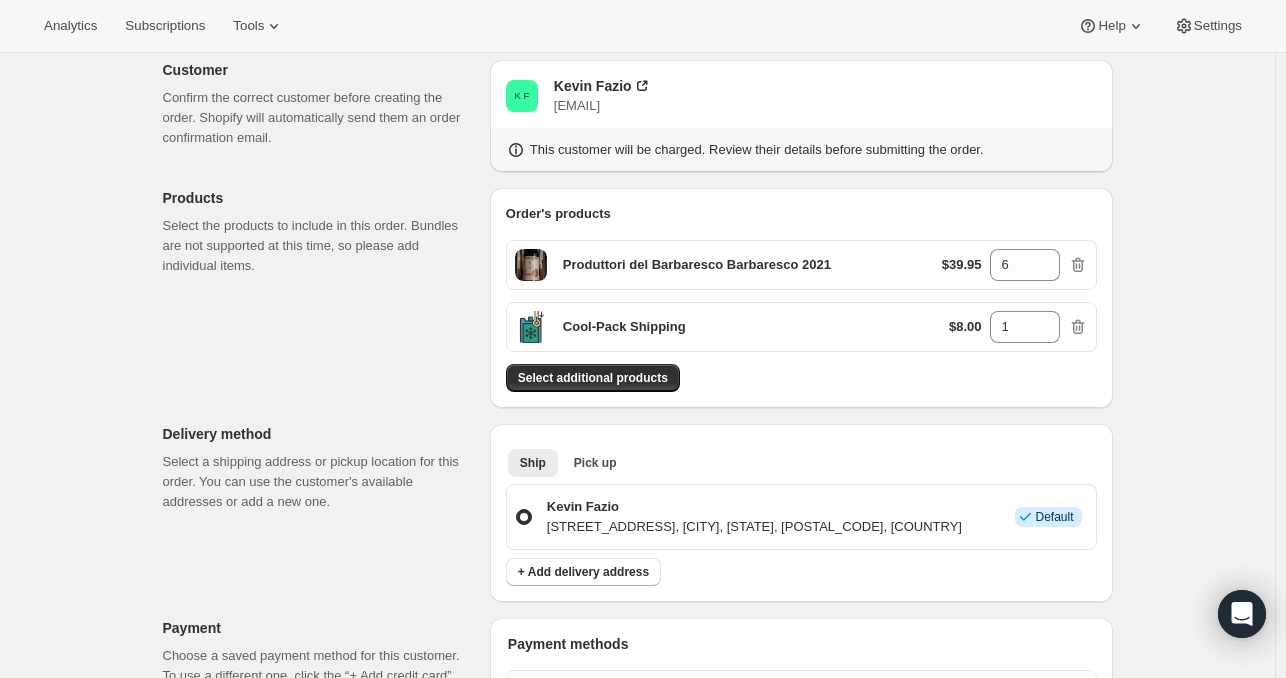click on "Produttori del Barbaresco Barbaresco 2021 $39.95 6" at bounding box center (801, 265) 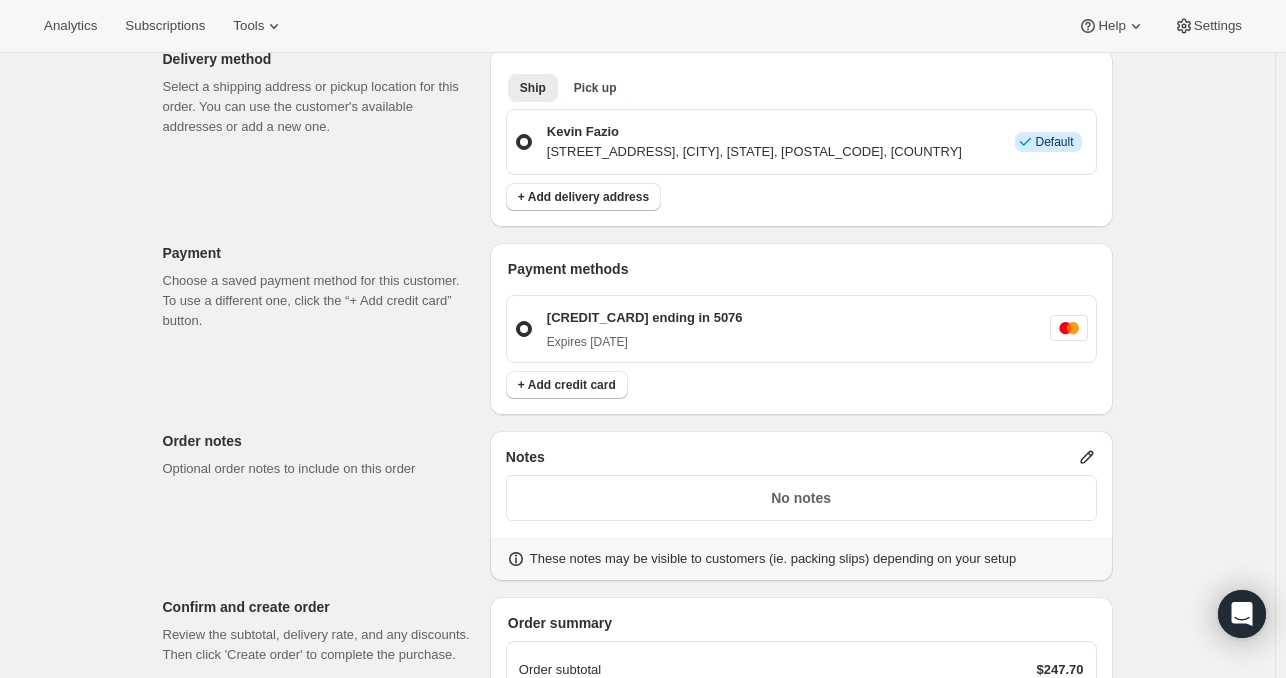 scroll, scrollTop: 801, scrollLeft: 0, axis: vertical 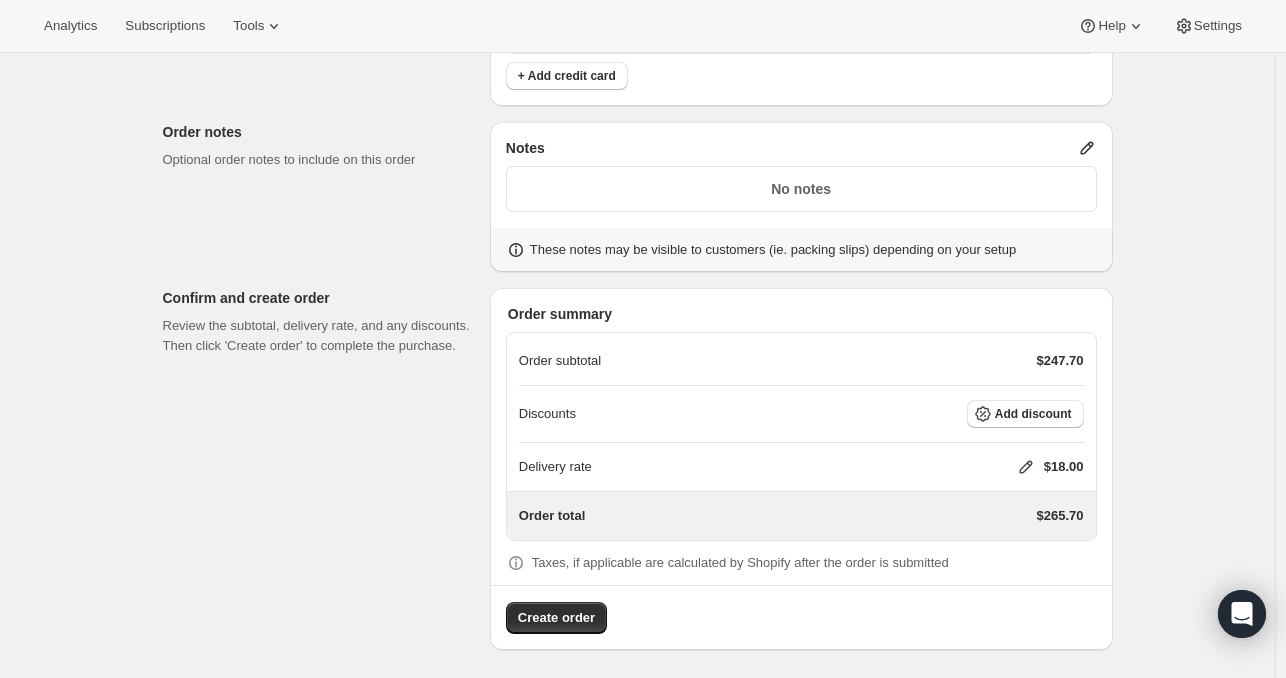 click 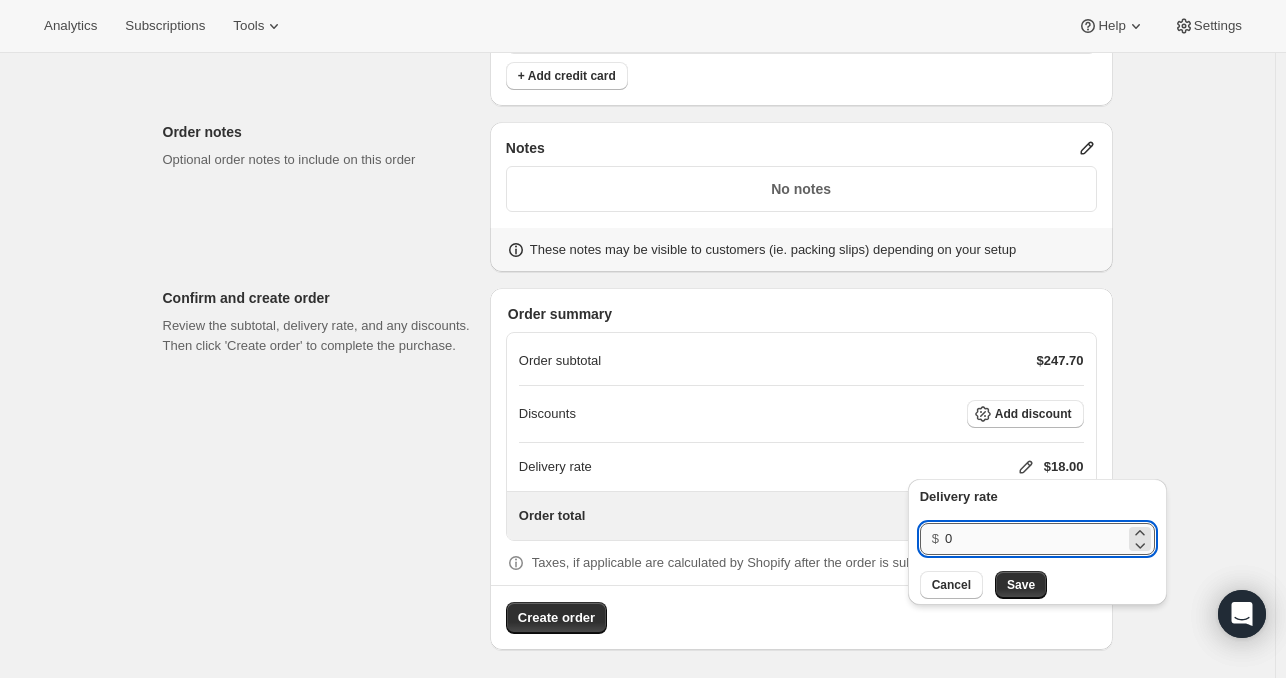 click on "0" at bounding box center [1035, 539] 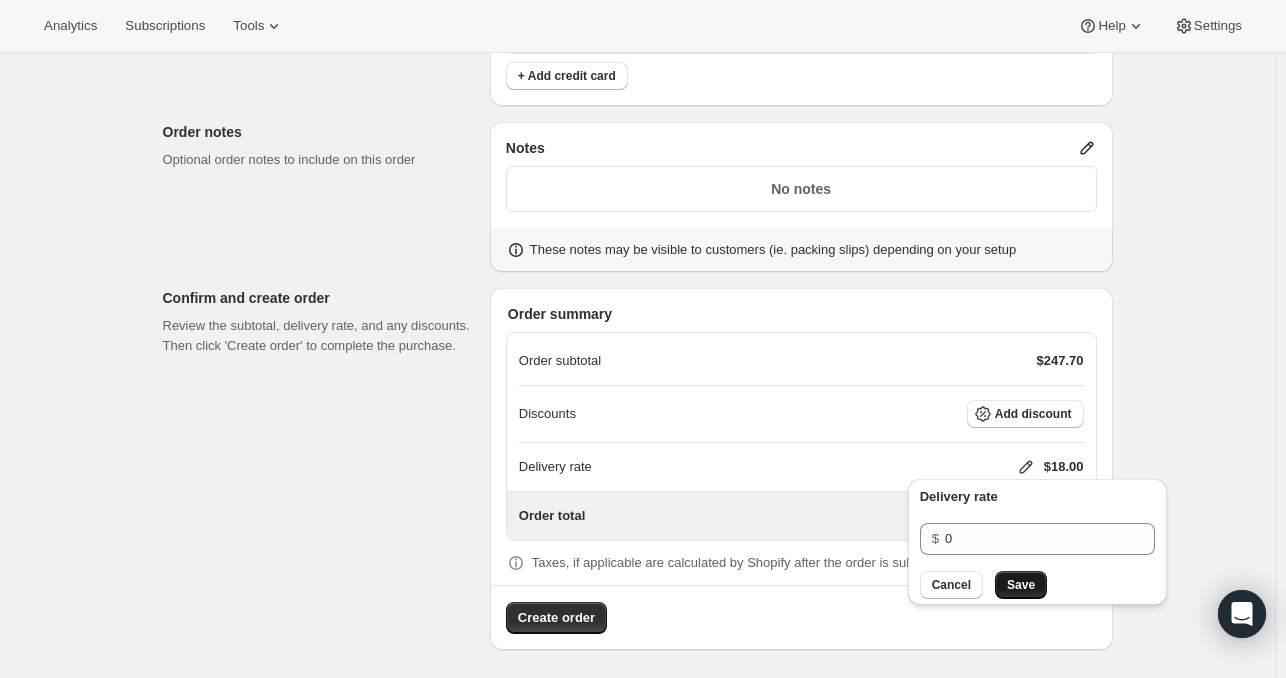 click on "Save" at bounding box center [1021, 585] 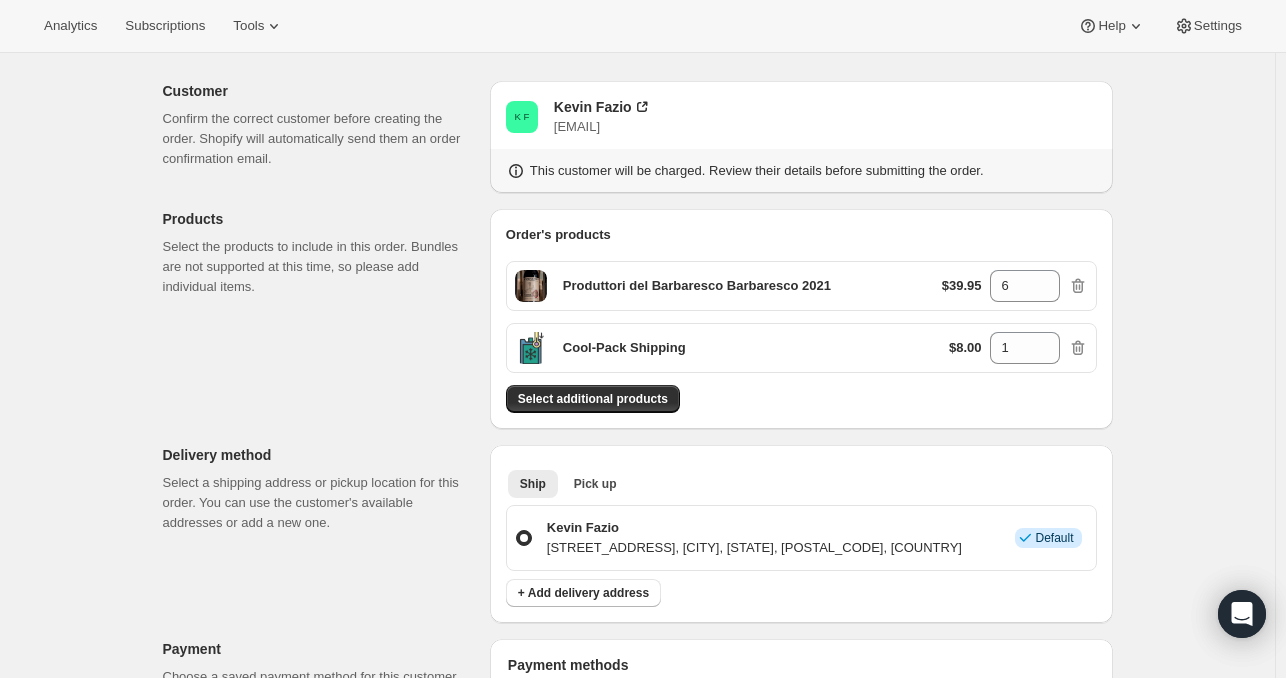 scroll, scrollTop: 94, scrollLeft: 0, axis: vertical 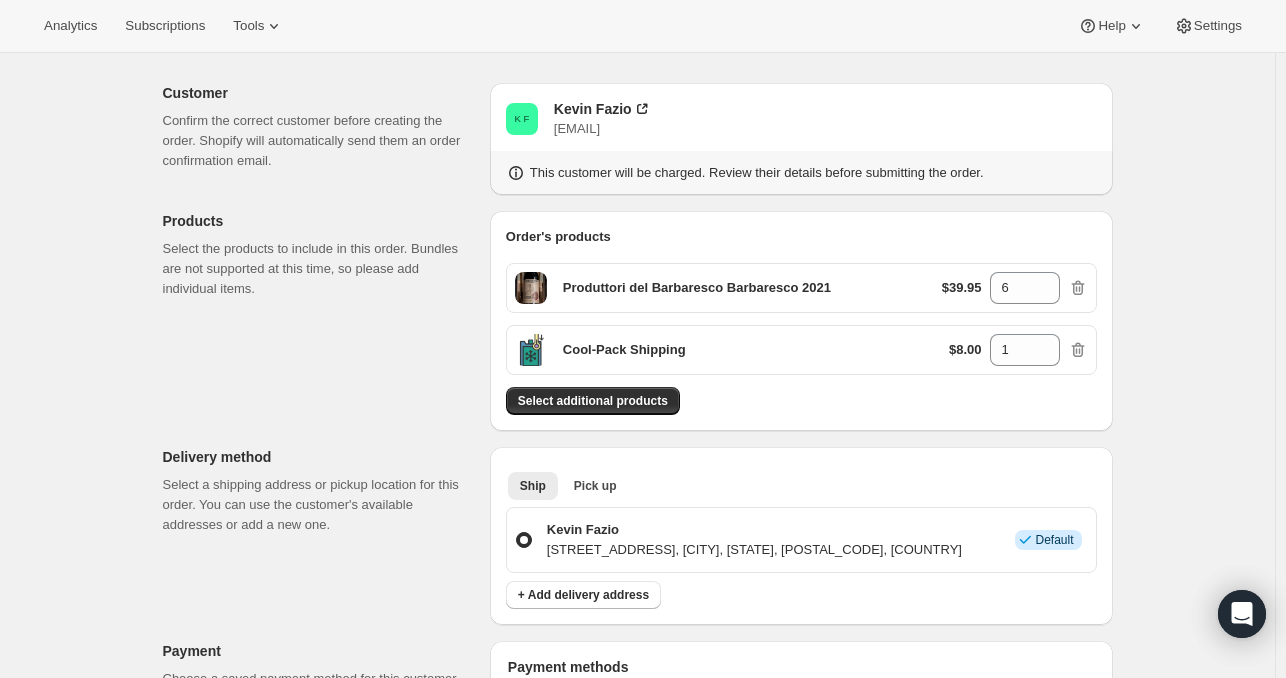 drag, startPoint x: 721, startPoint y: 119, endPoint x: 560, endPoint y: 135, distance: 161.79308 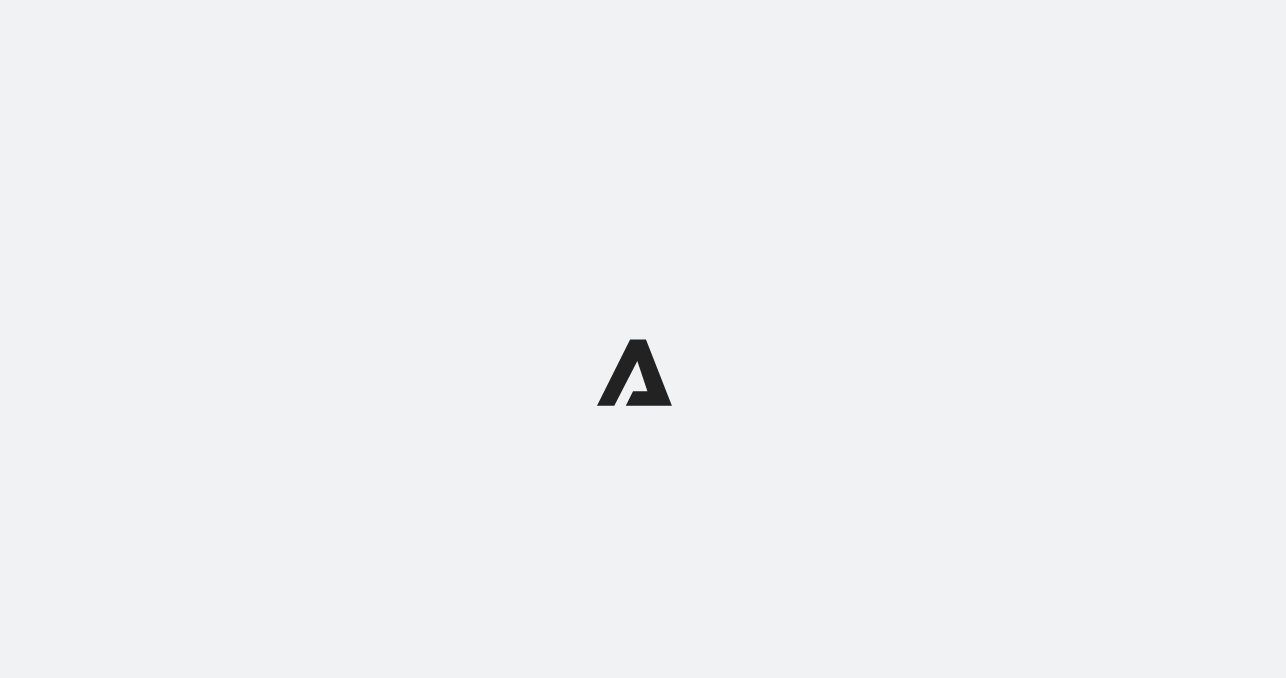 scroll, scrollTop: 0, scrollLeft: 0, axis: both 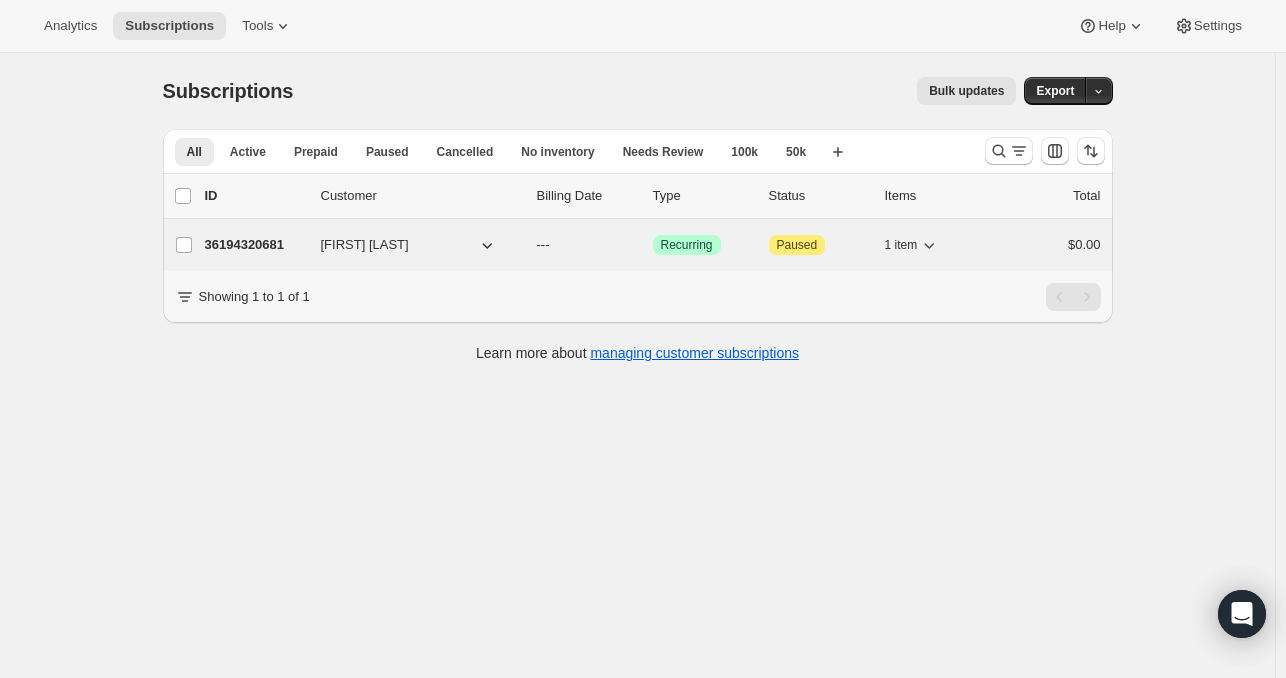 click on "36194320681" at bounding box center (255, 245) 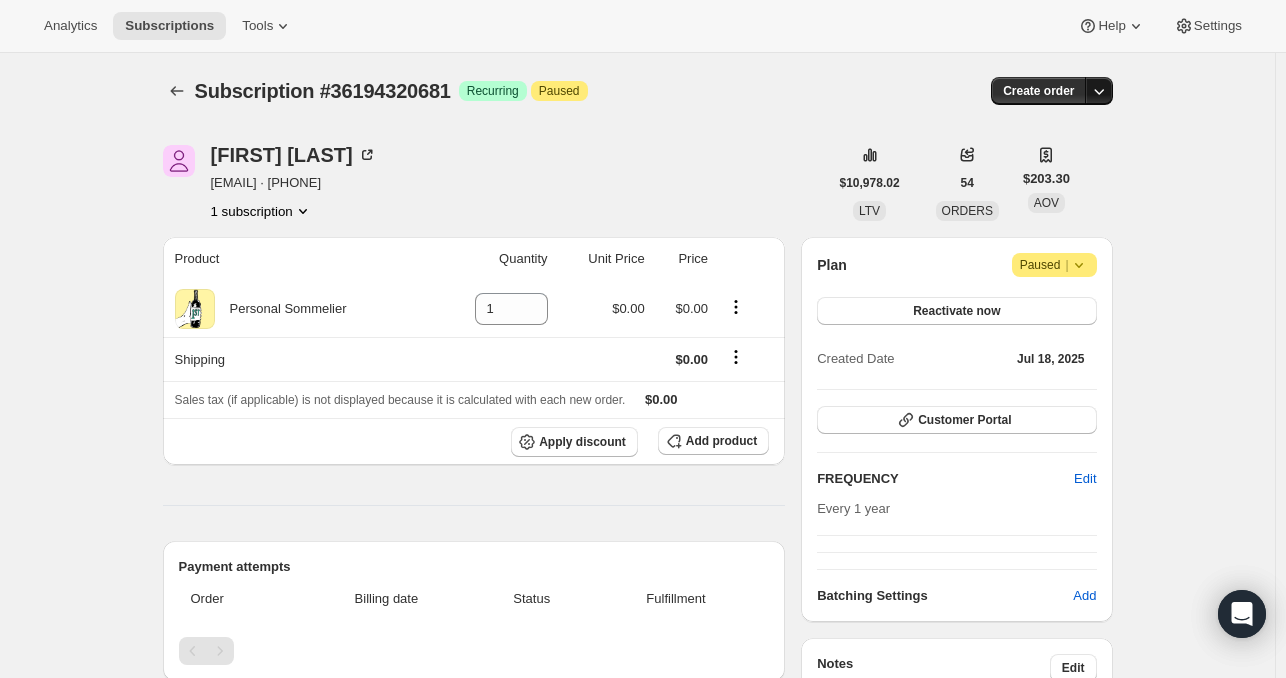 click 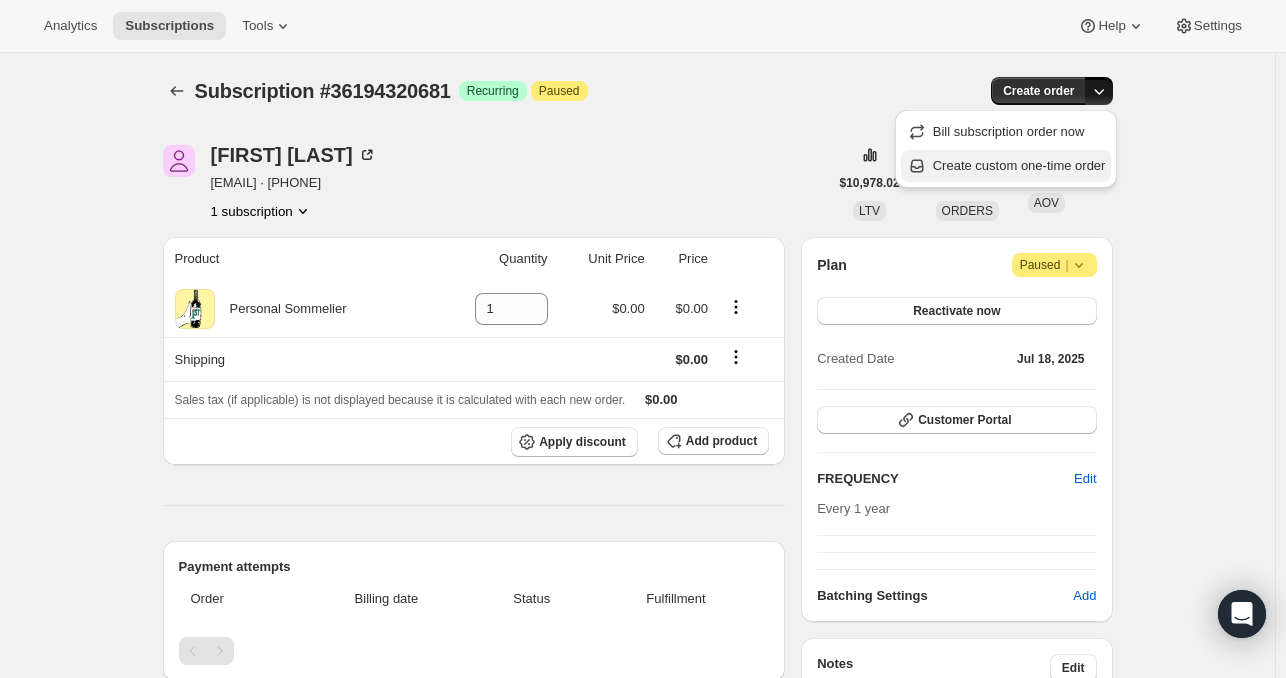 click on "Create custom one-time order" at bounding box center (1019, 165) 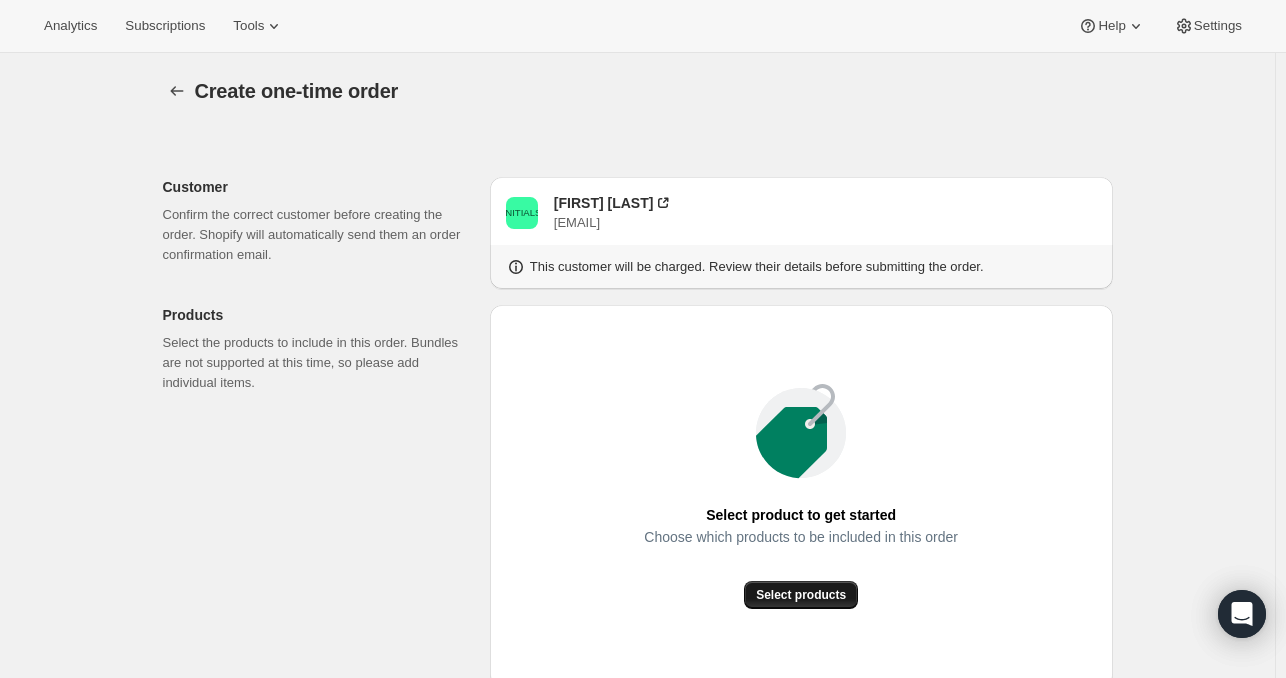 click on "Select products" at bounding box center [801, 595] 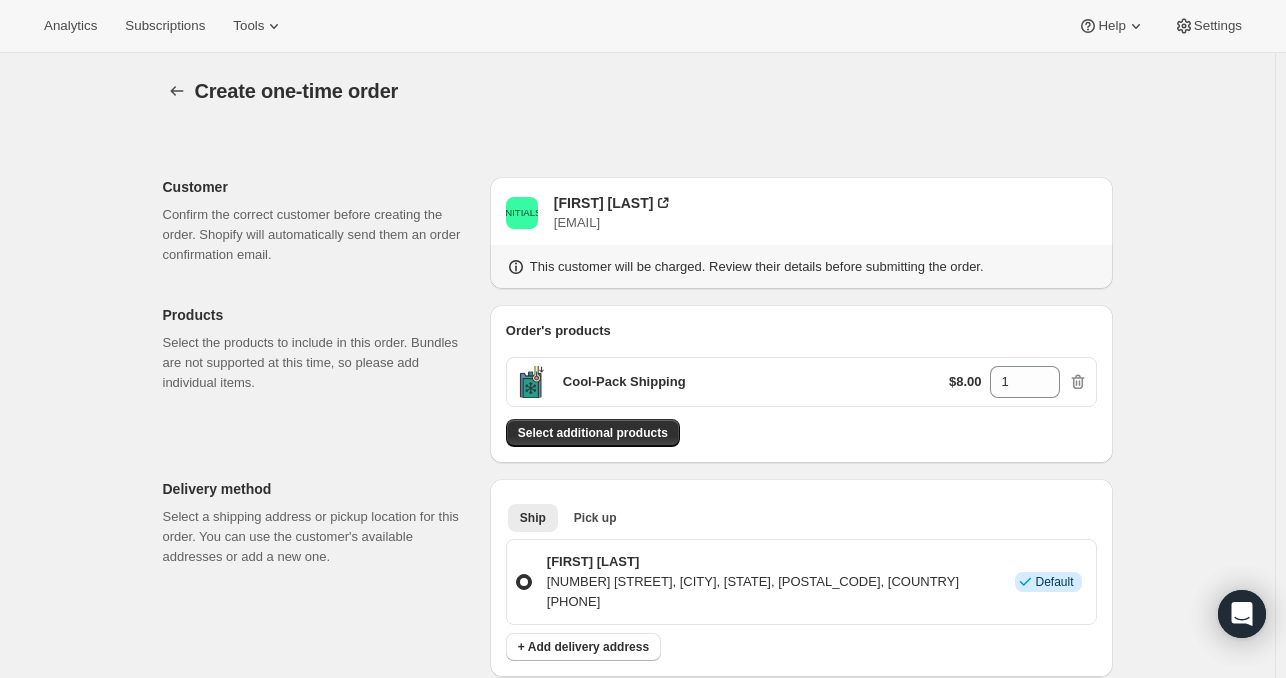 click on "Order's products Cool-Pack Shipping $8.00 1 Select additional products" at bounding box center [801, 384] 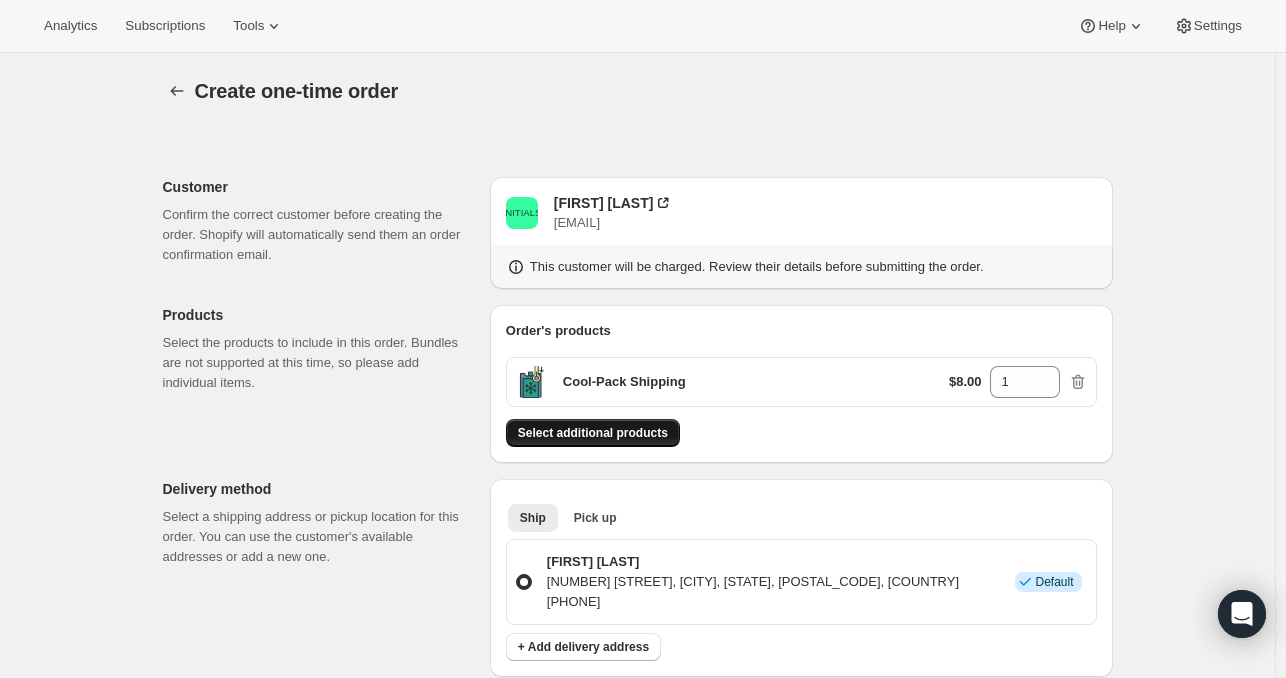 click on "Select additional products" at bounding box center (593, 433) 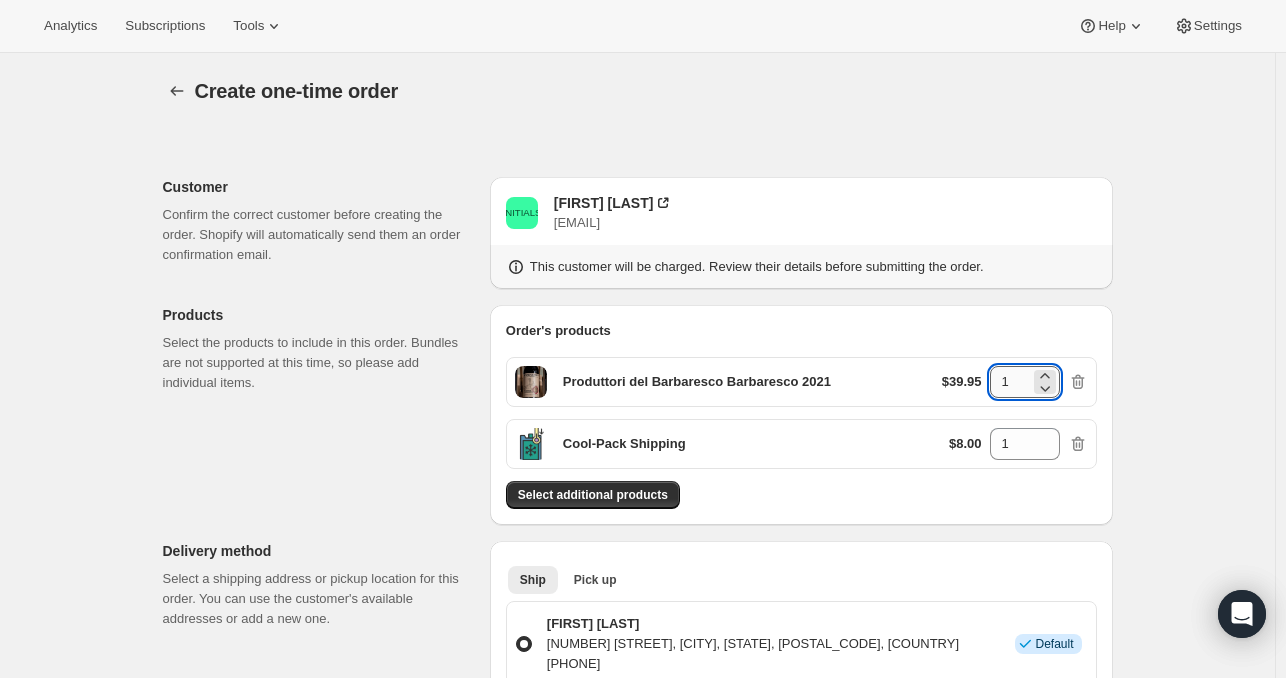click on "1" at bounding box center [1010, 382] 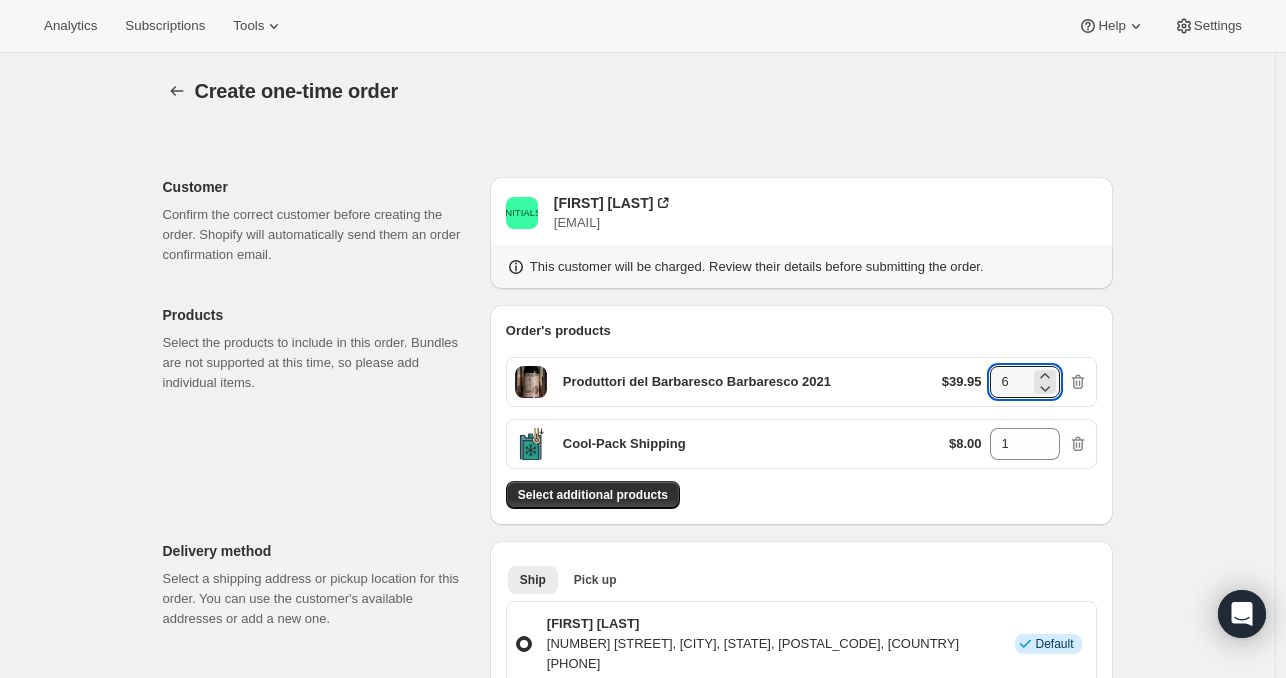 type on "6" 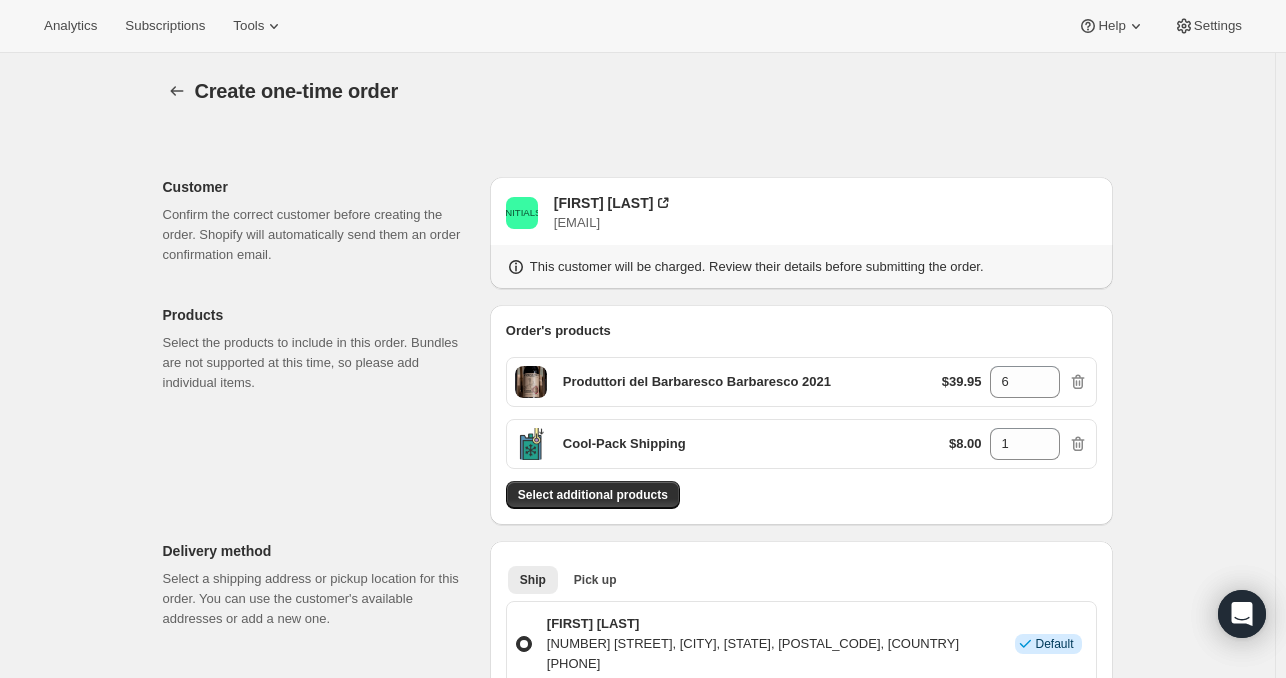 click on "Create one-time order. This page is ready Create one-time order Customer Confirm the correct customer before creating the order. Shopify will automatically send them an order confirmation email. K F Kevin Fazio kevinfazio2824@gmail.com This customer will be charged. Review their details before submitting the order. Products Select the products to include in this order. Bundles are not supported at this time, so please add individual items. Order's products Produttori del Barbaresco Barbaresco 2021 $39.95 6 Cool-Pack Shipping $8.00 1 Select additional products Delivery method Select a shipping address or pickup location for this order. You can use the customer's available addresses or add a new one. Ship Pick up More views Ship Pick up More views Kevin Fazio 2824 High St, Des Moines, IA, 50312, United States +15155252923 Info Default + Add delivery address Payment Choose a saved payment method for this customer. To use a different one, click the “+ Add credit card” button. Payment methods Expires 08/23" at bounding box center (637, 787) 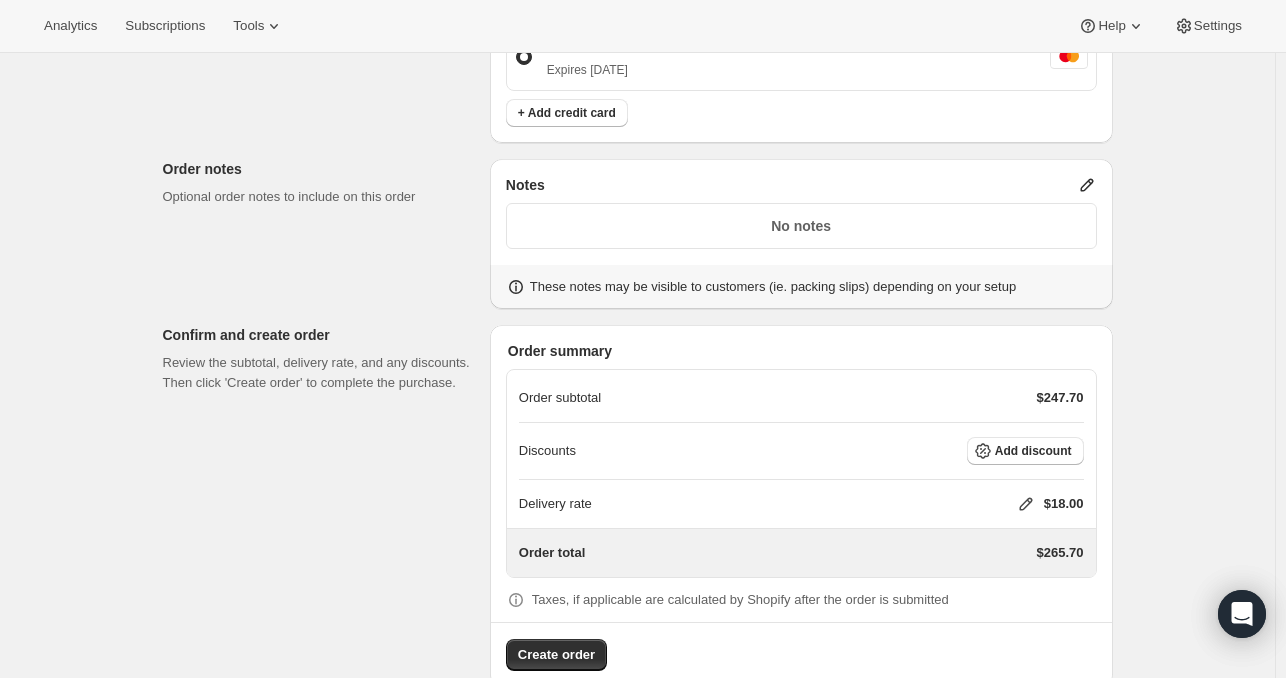 scroll, scrollTop: 821, scrollLeft: 0, axis: vertical 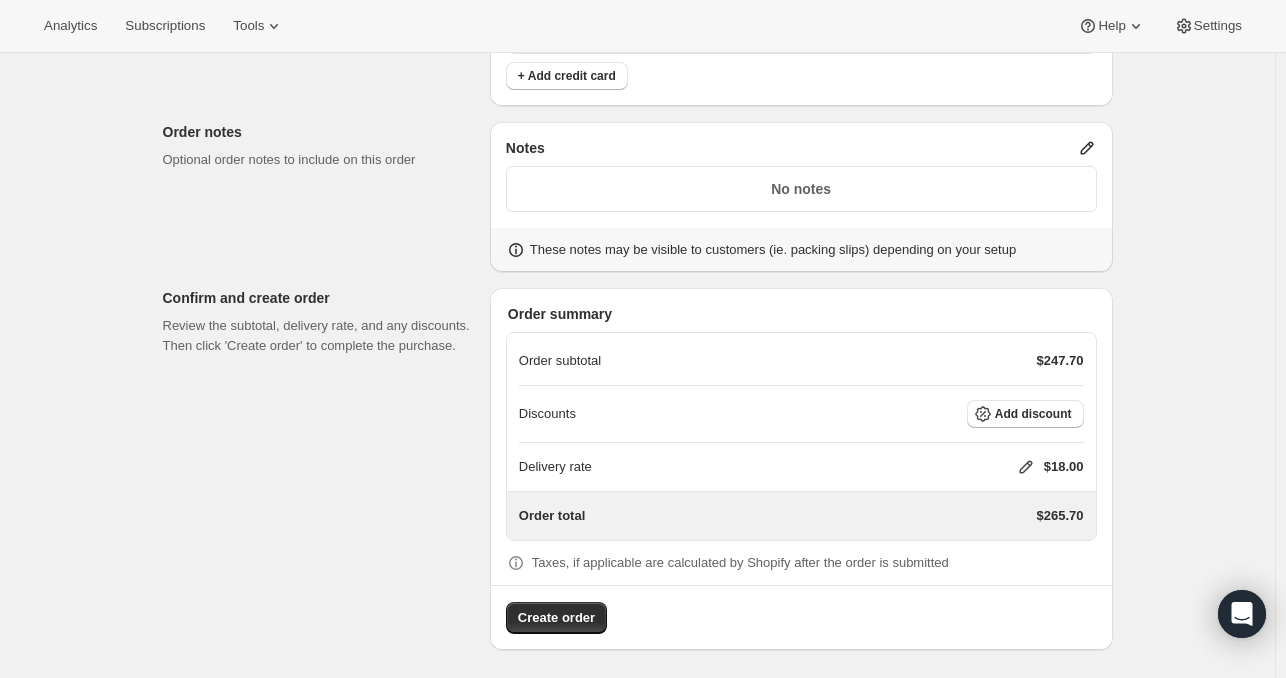 click 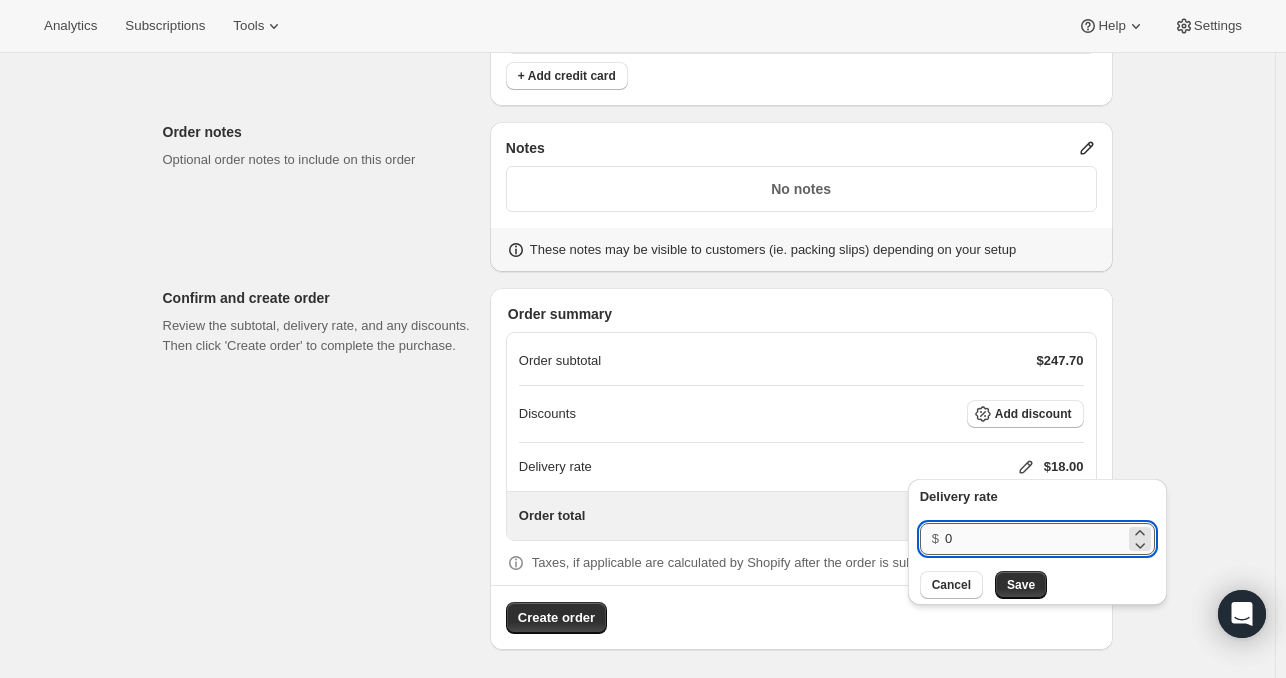 click on "0" at bounding box center [1035, 539] 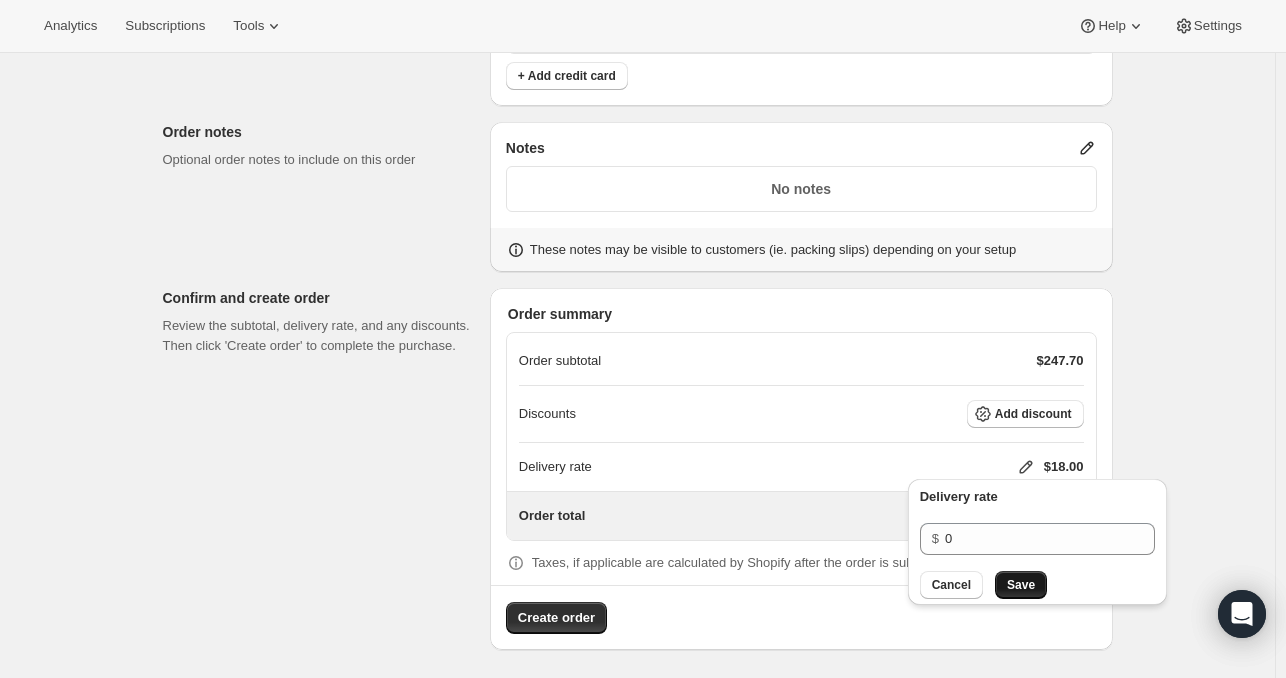 click on "Save" at bounding box center [1021, 585] 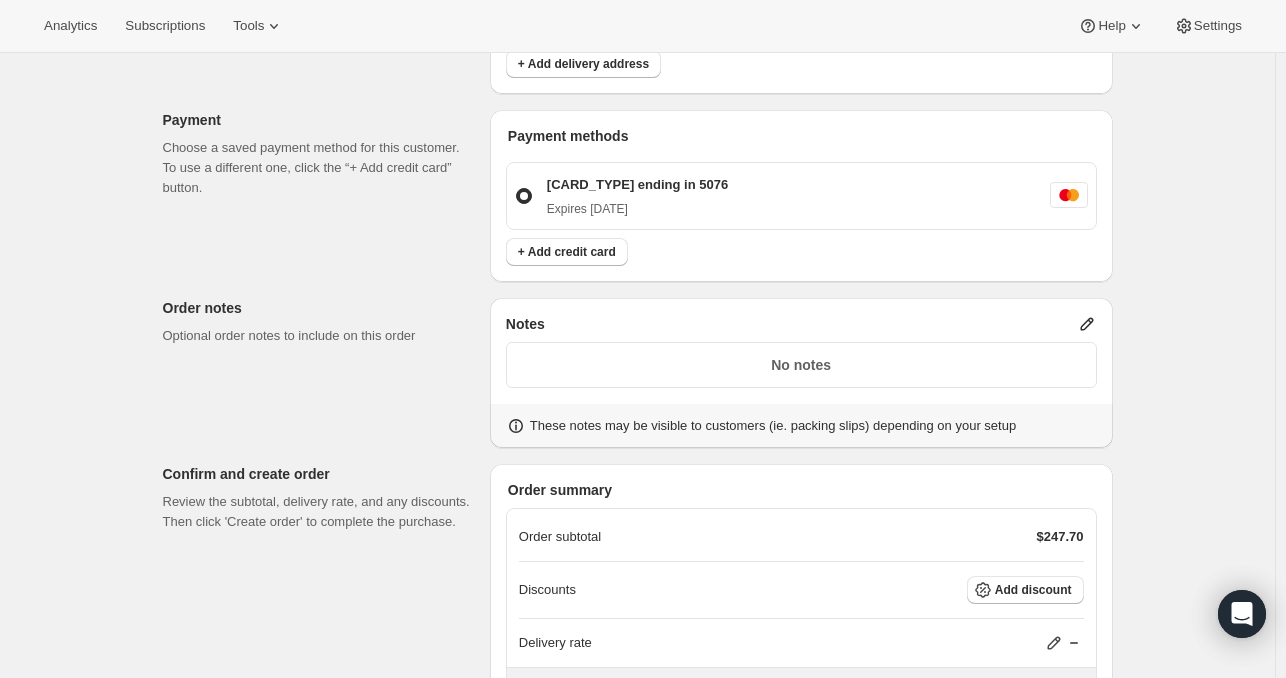 scroll, scrollTop: 821, scrollLeft: 0, axis: vertical 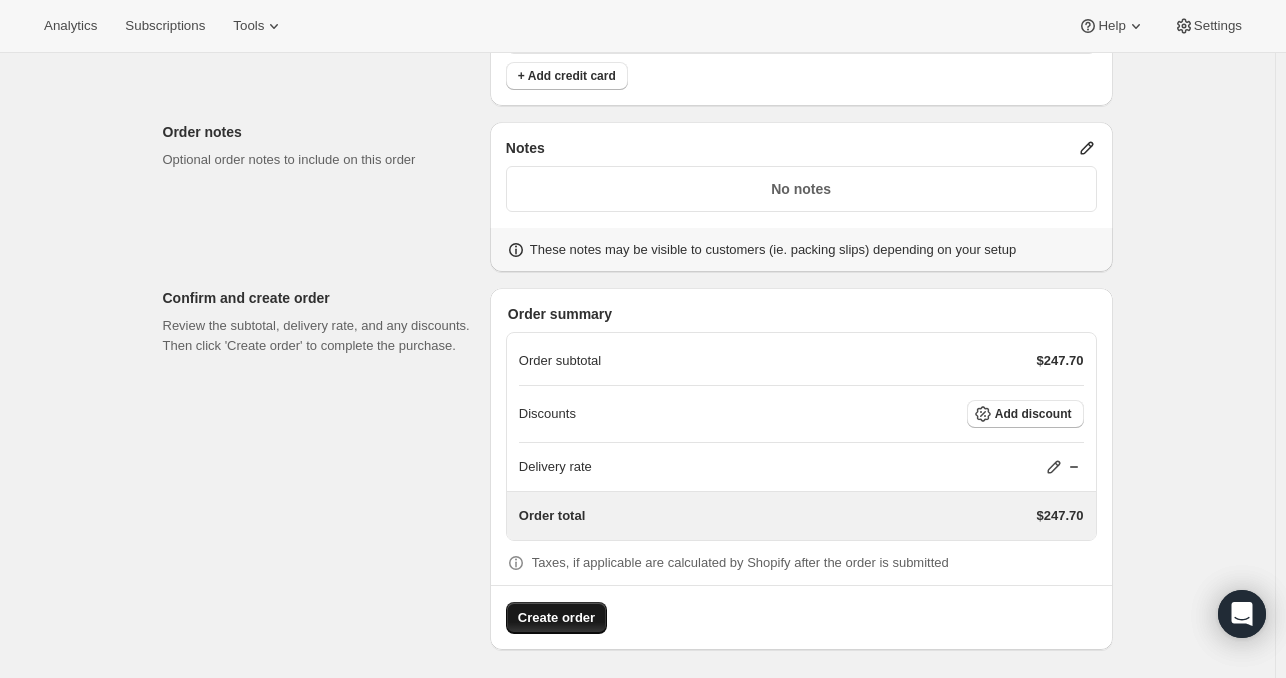 click on "Create order" at bounding box center (556, 618) 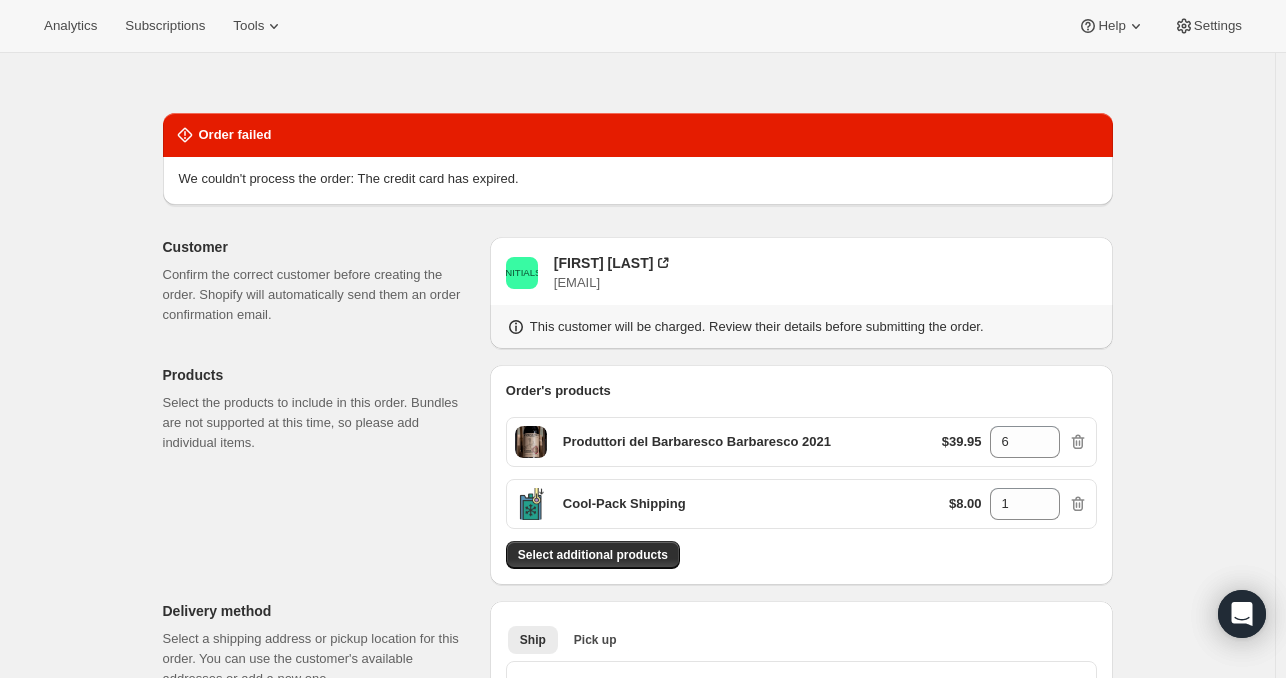 scroll, scrollTop: 50, scrollLeft: 0, axis: vertical 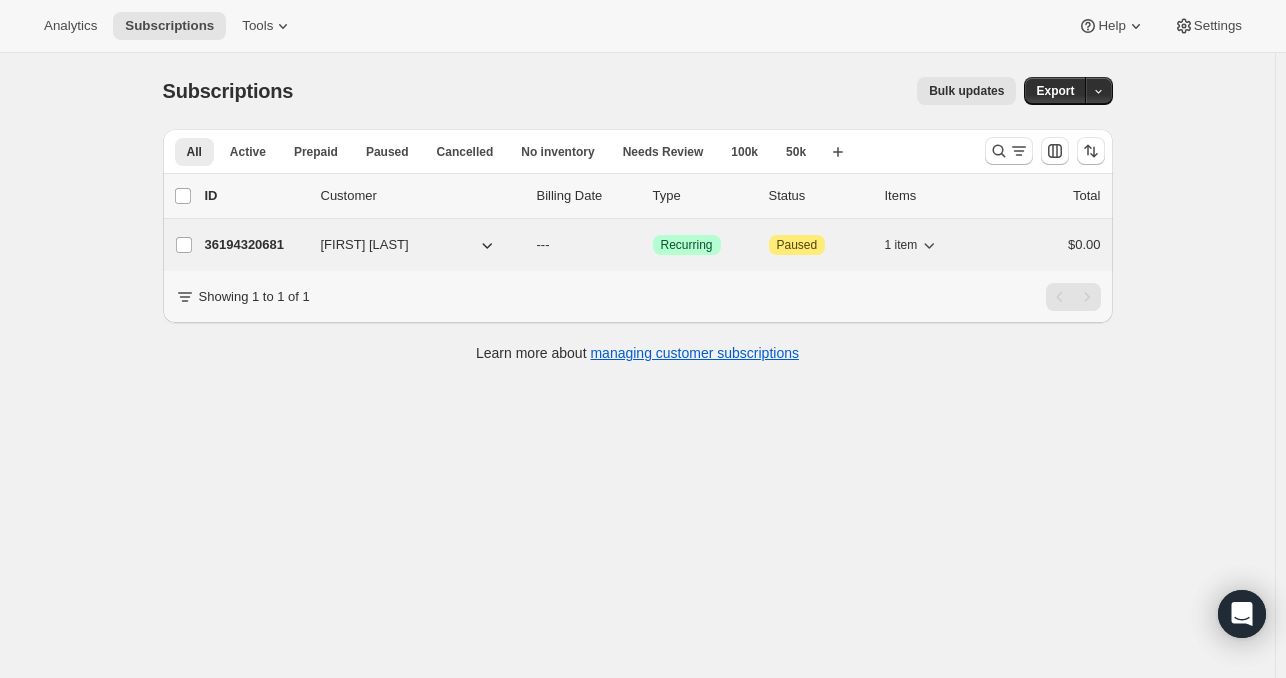 click on "36194320681" at bounding box center (255, 245) 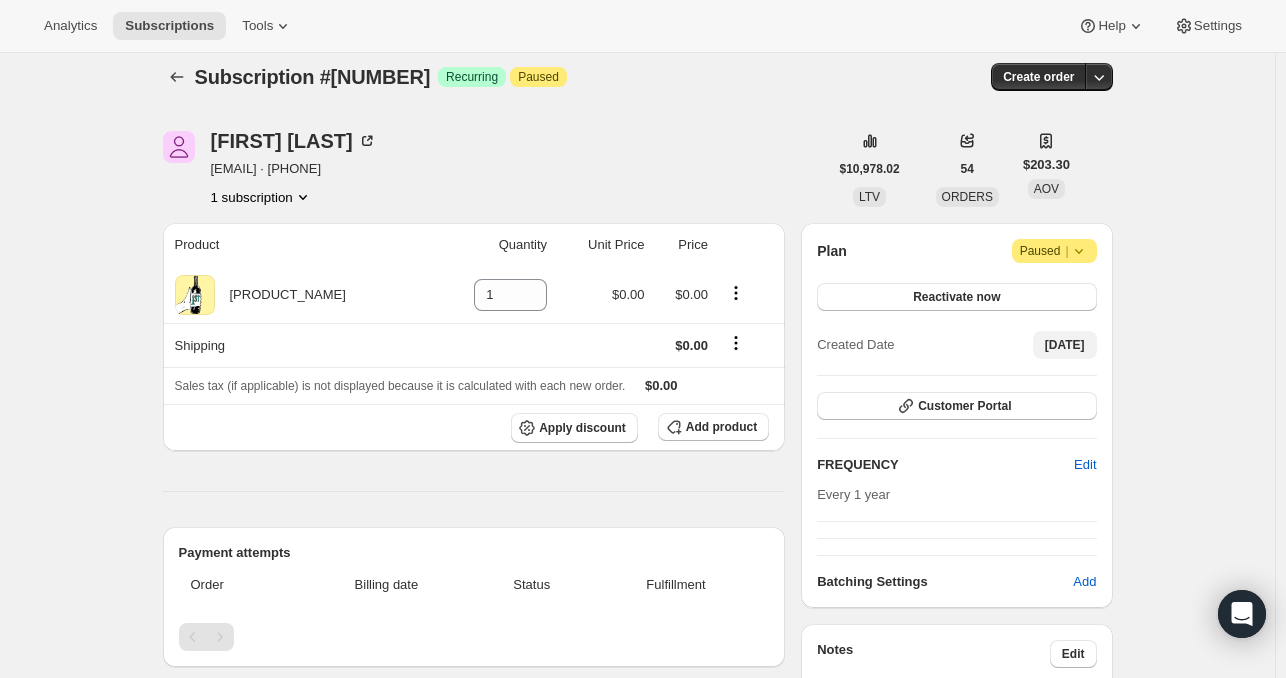 scroll, scrollTop: 12, scrollLeft: 0, axis: vertical 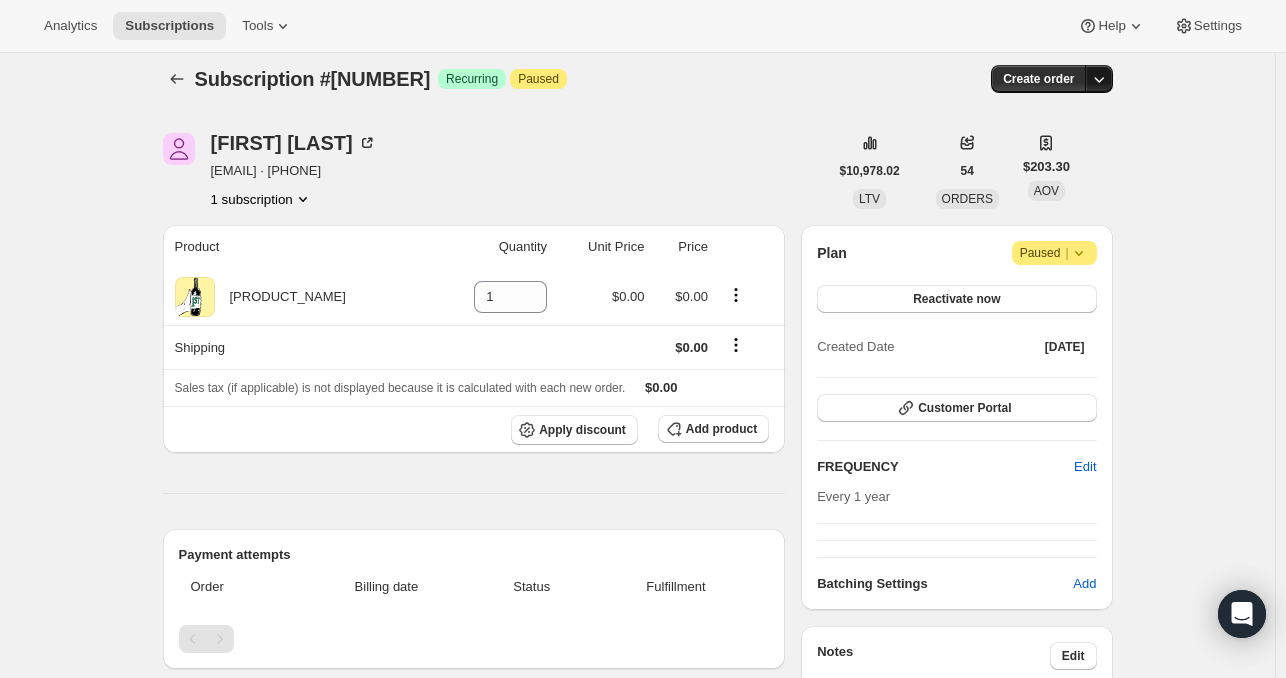click 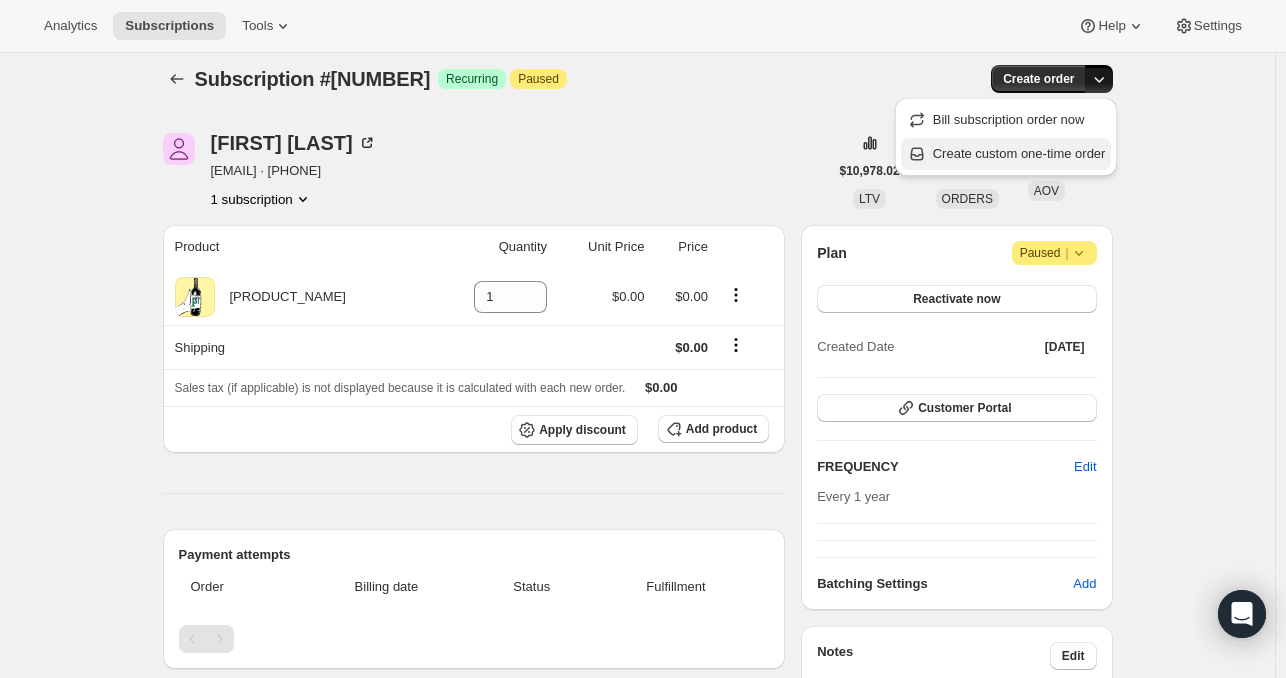 click on "Create custom one-time order" at bounding box center [1019, 153] 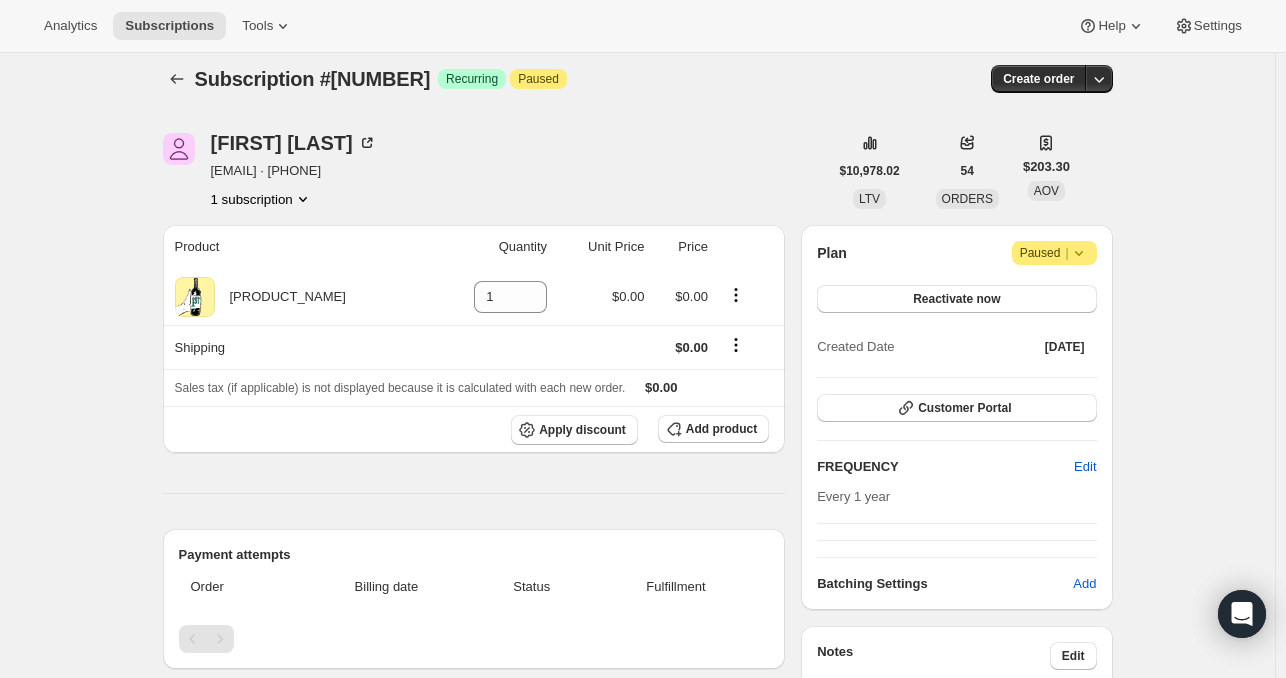 scroll, scrollTop: 0, scrollLeft: 0, axis: both 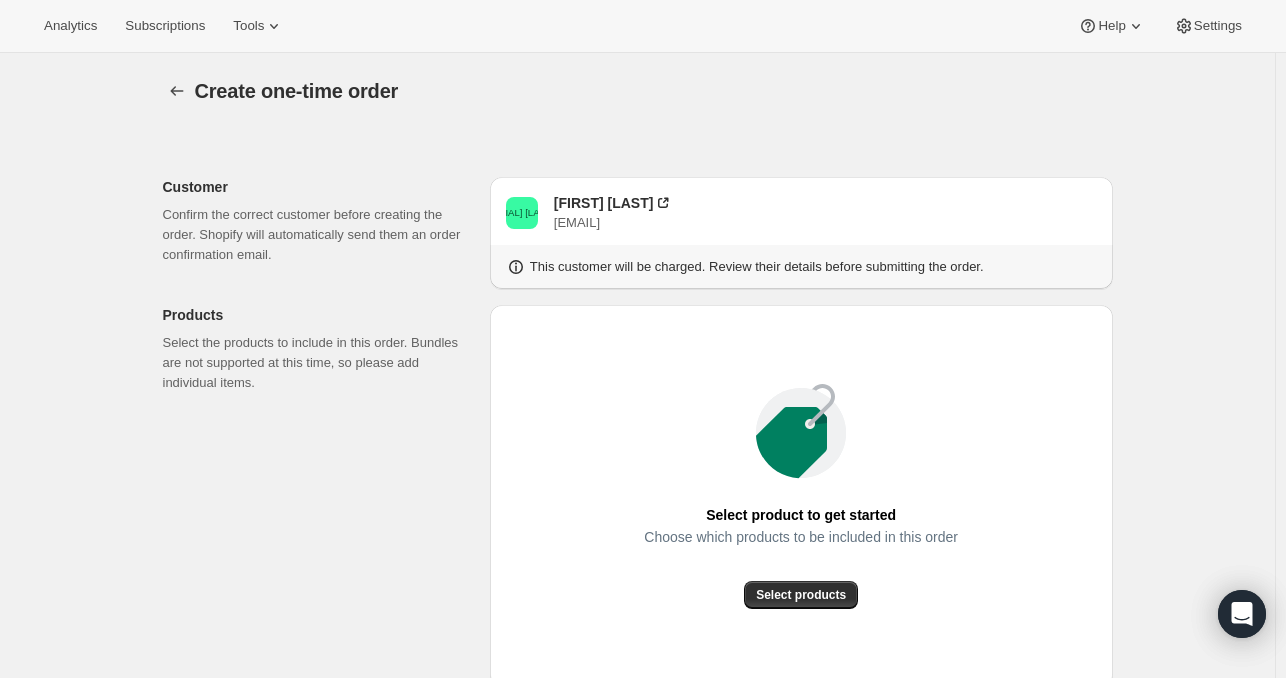 click 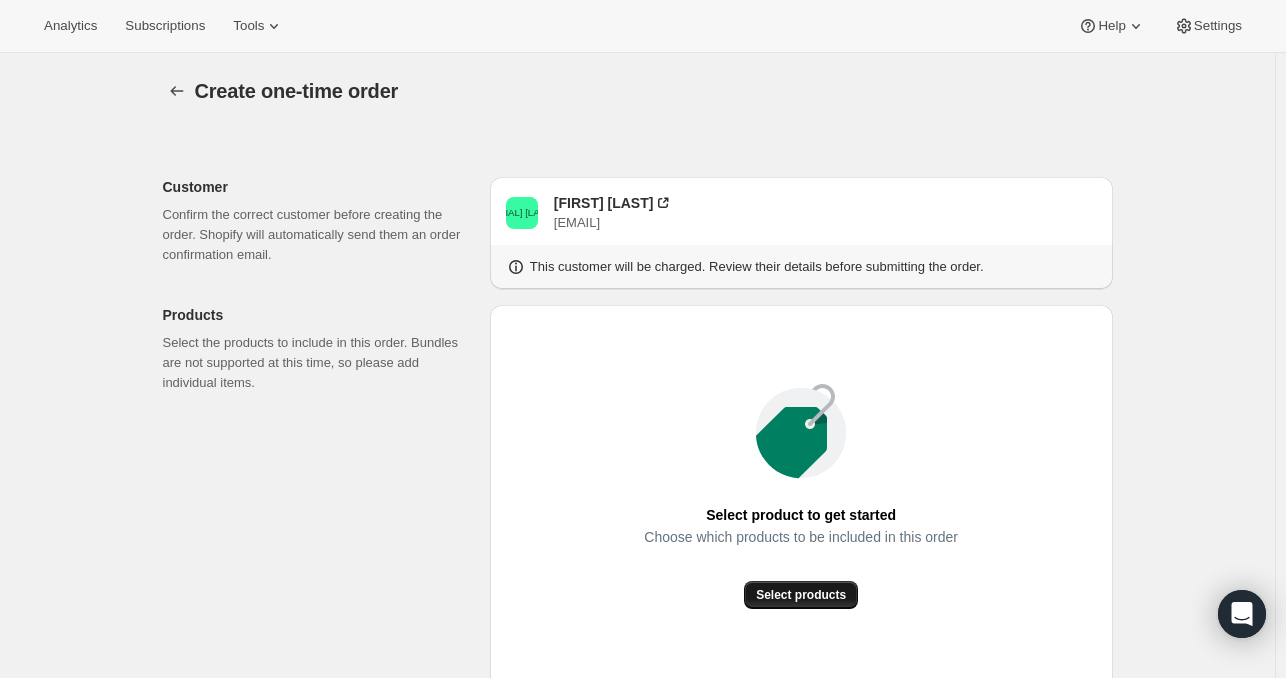 click on "Select products" at bounding box center (801, 595) 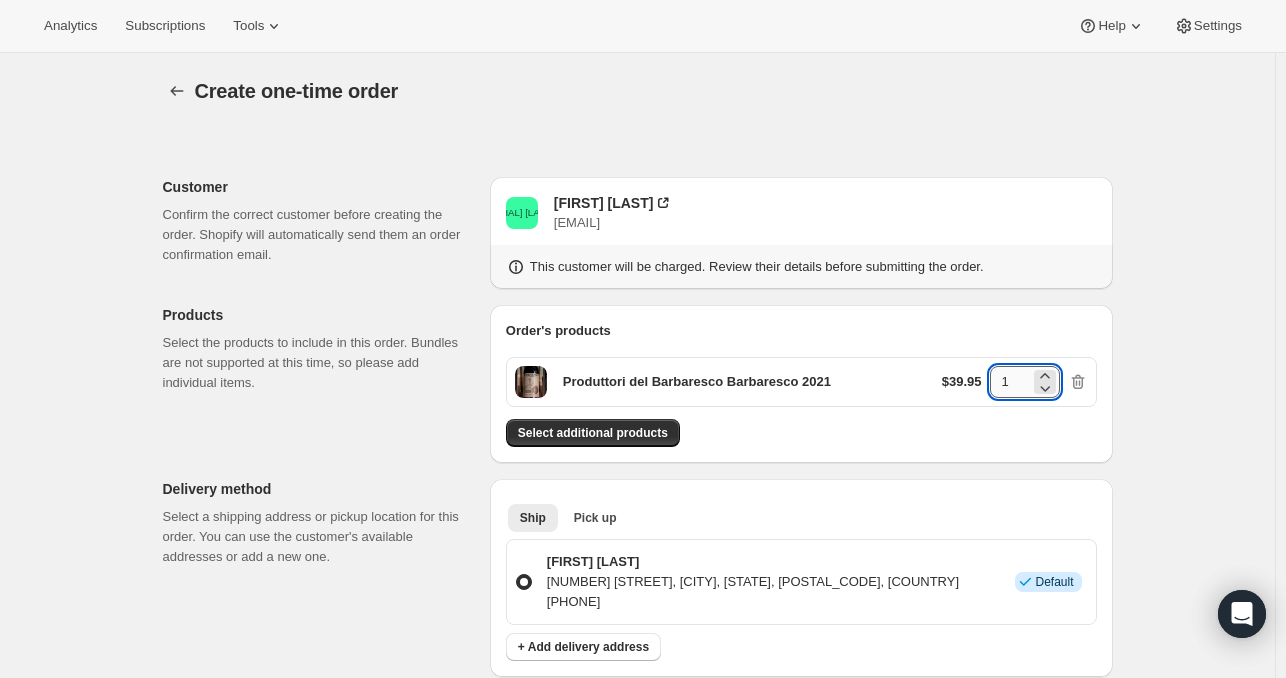 click on "1" at bounding box center (1010, 382) 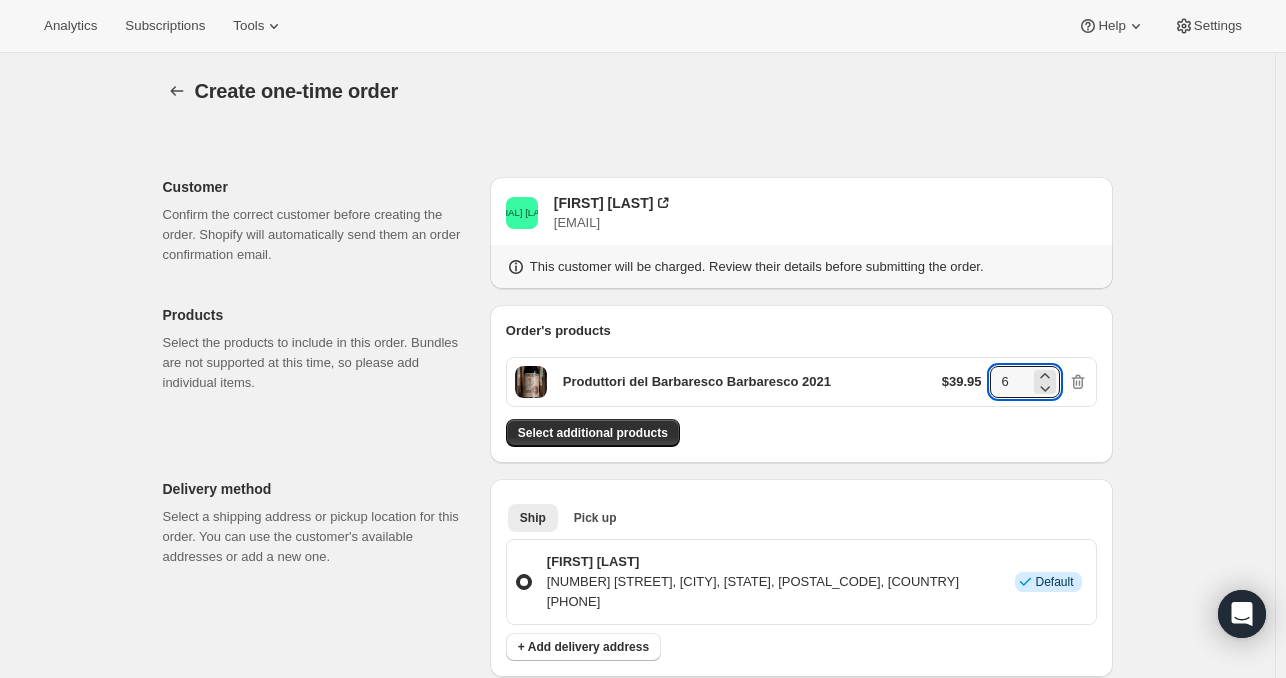 type on "6" 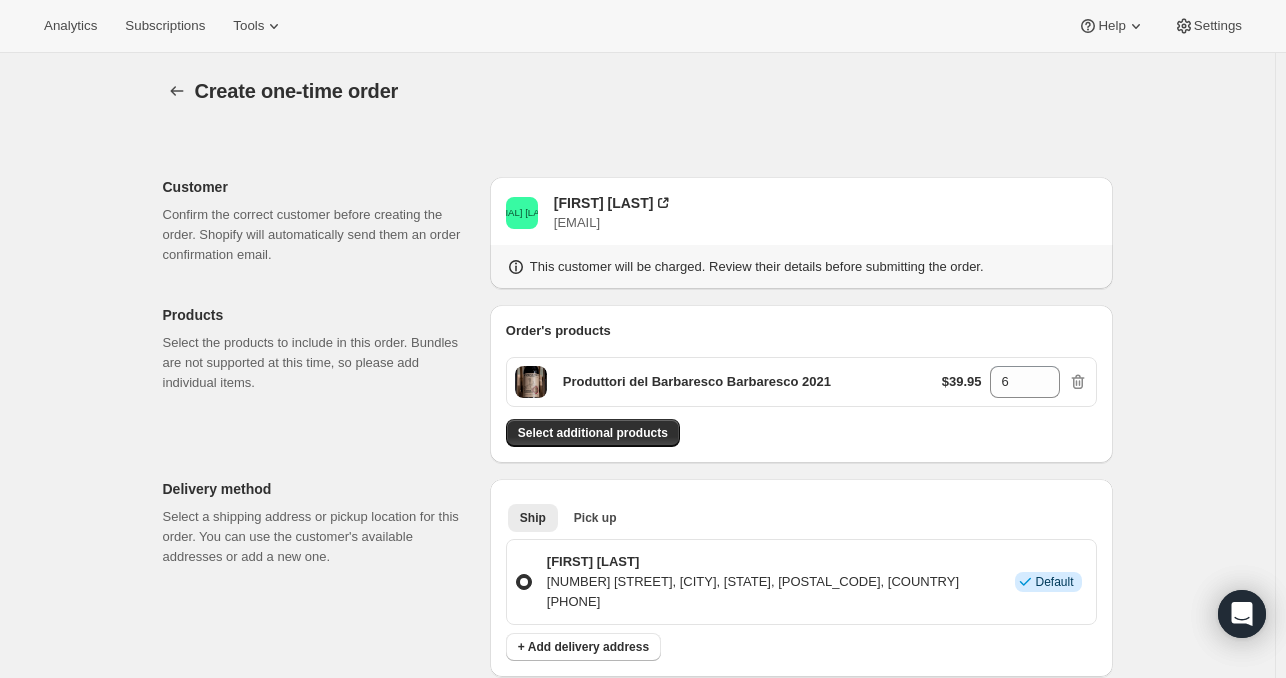 click on "Select additional products" at bounding box center [801, 433] 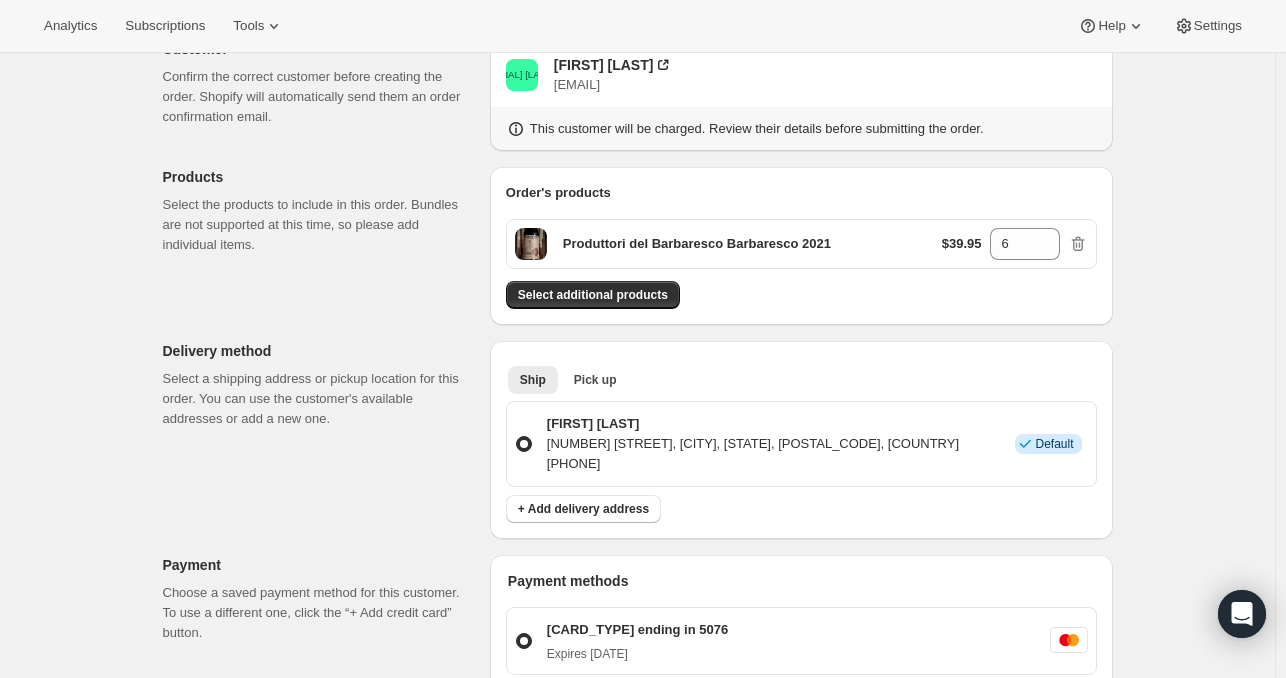 scroll, scrollTop: 139, scrollLeft: 0, axis: vertical 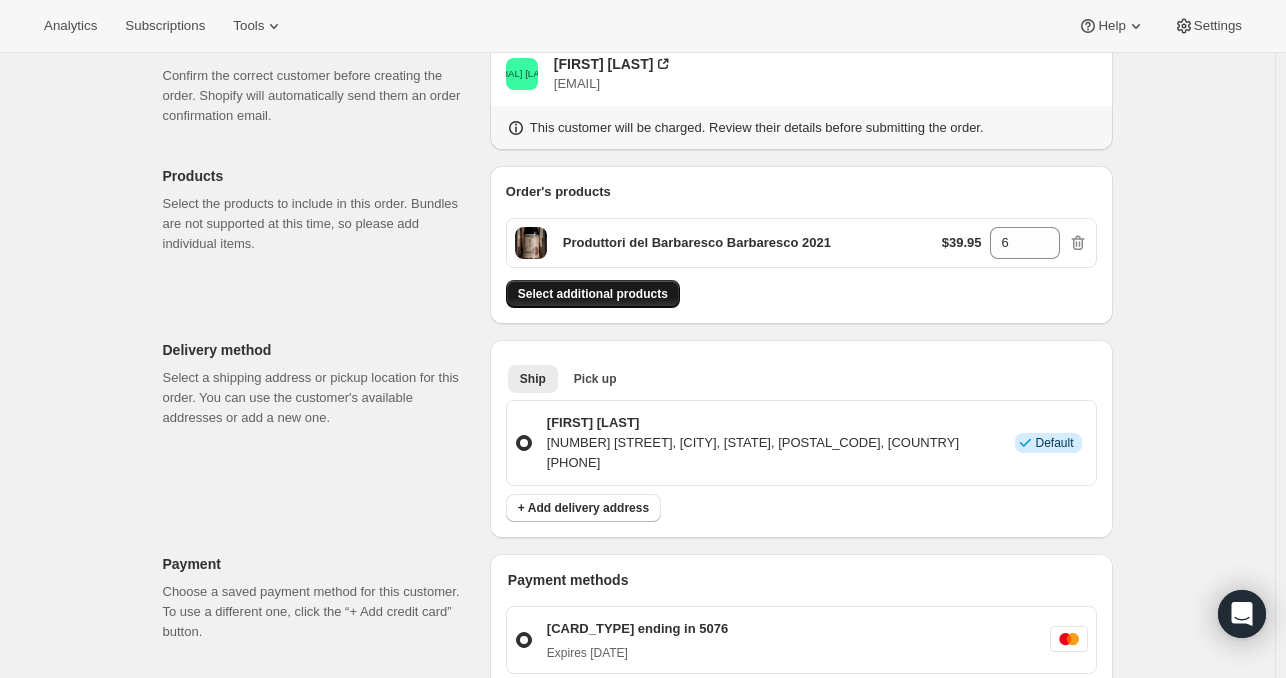 click on "Select additional products" at bounding box center [593, 294] 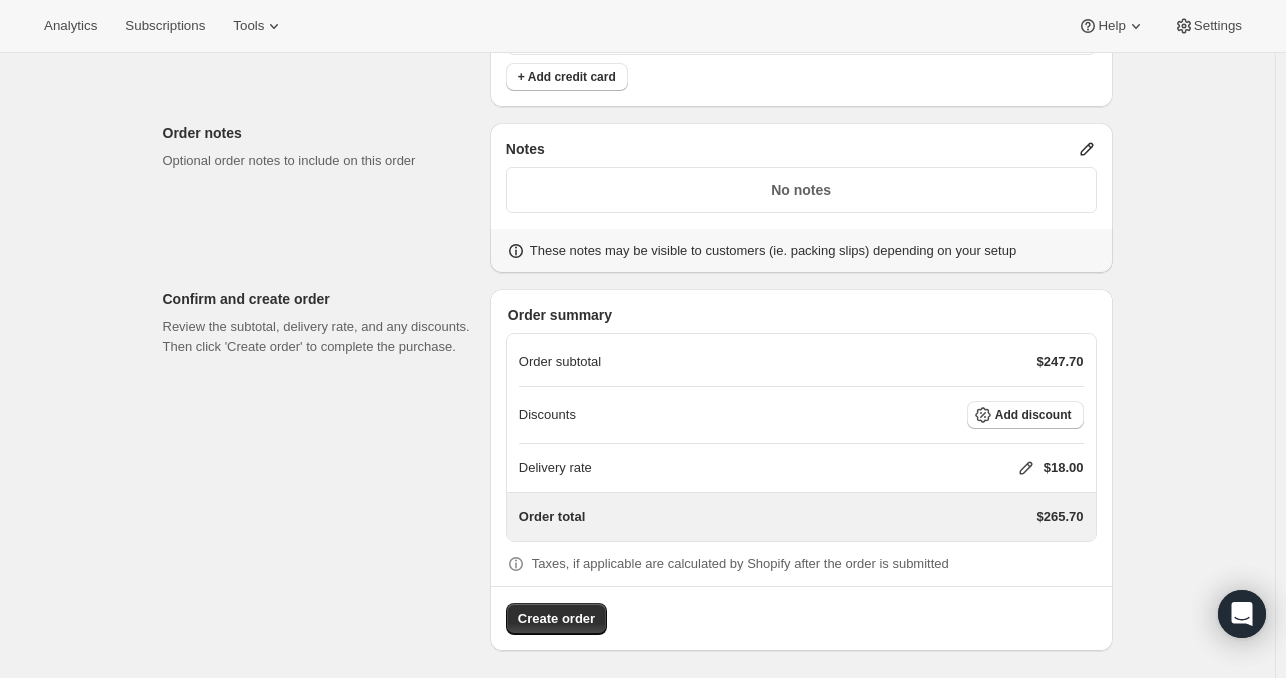 scroll, scrollTop: 821, scrollLeft: 0, axis: vertical 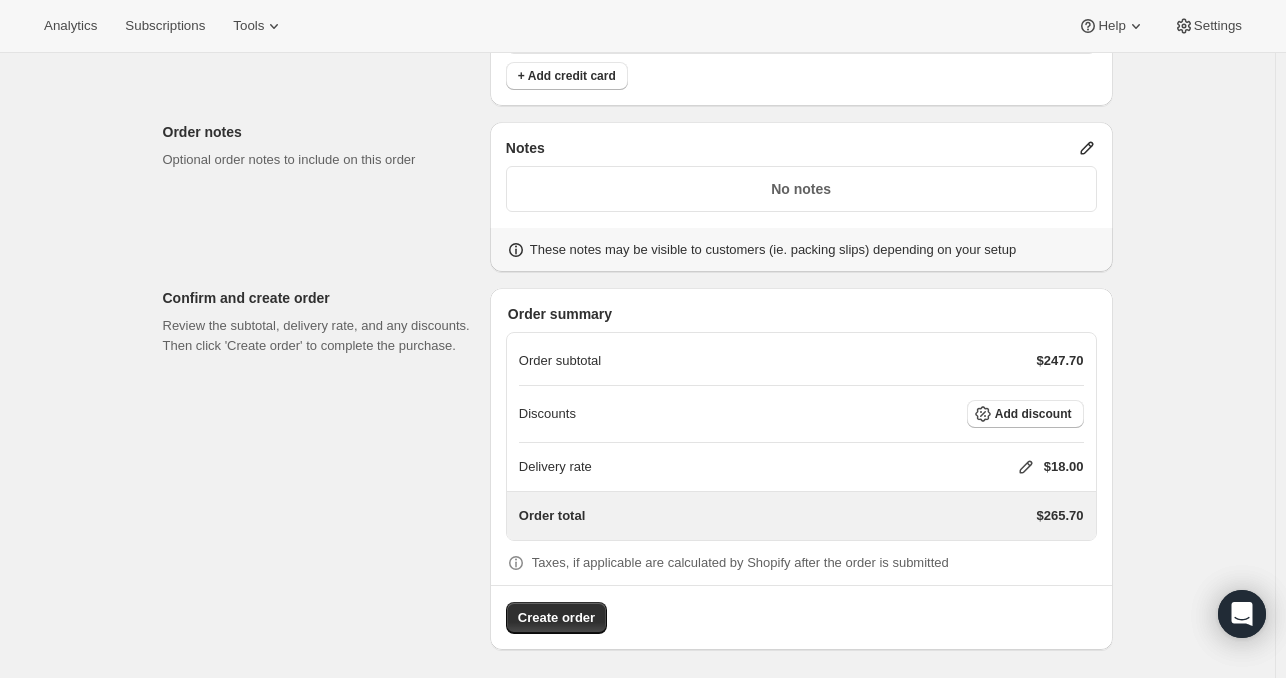 click 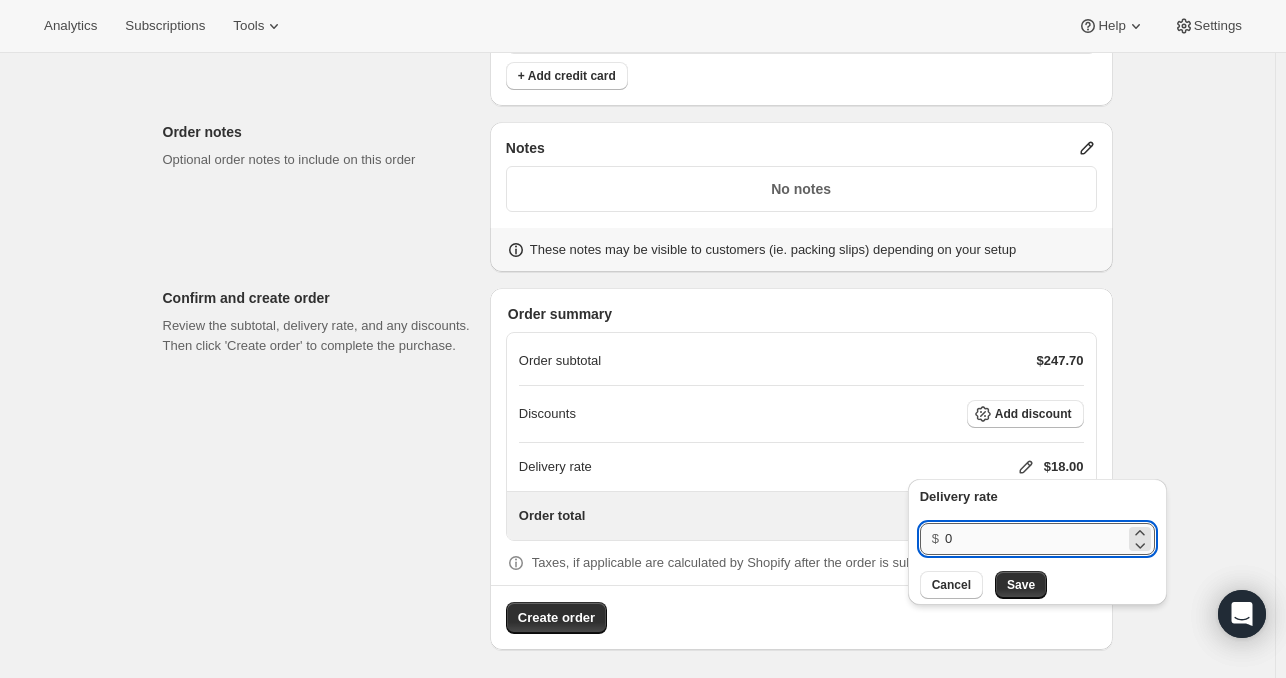 click on "0" at bounding box center [1035, 539] 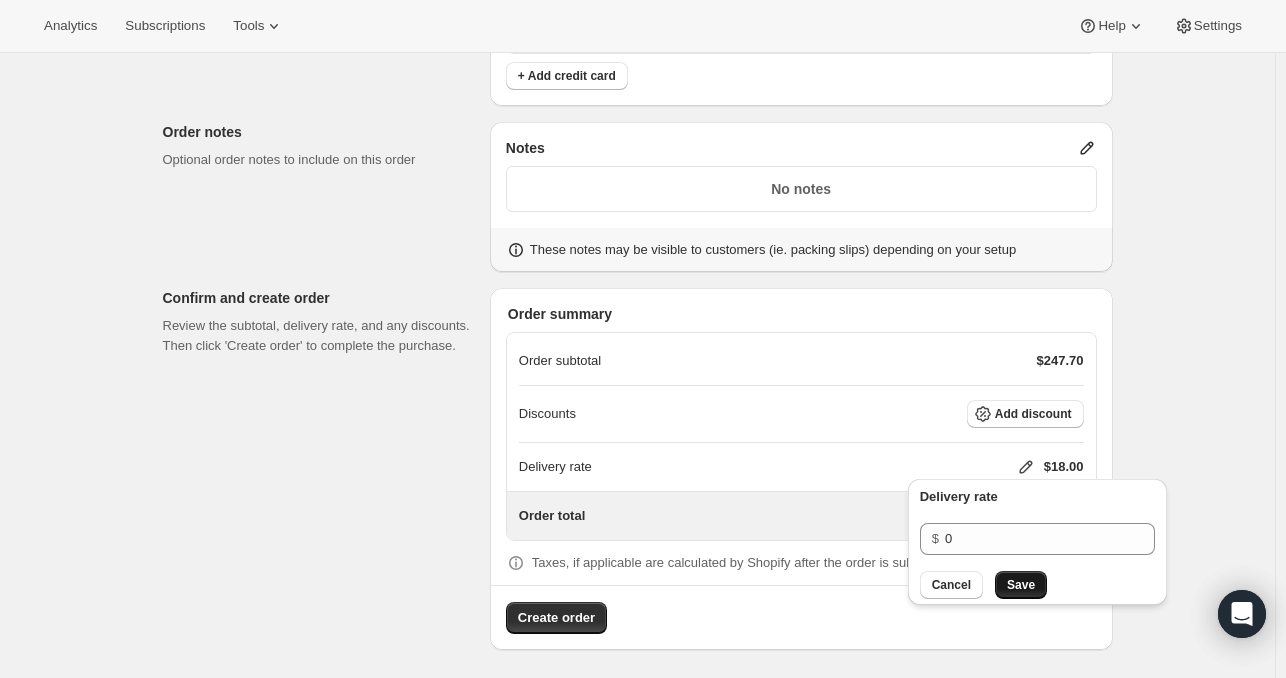 click on "Save" at bounding box center (1021, 585) 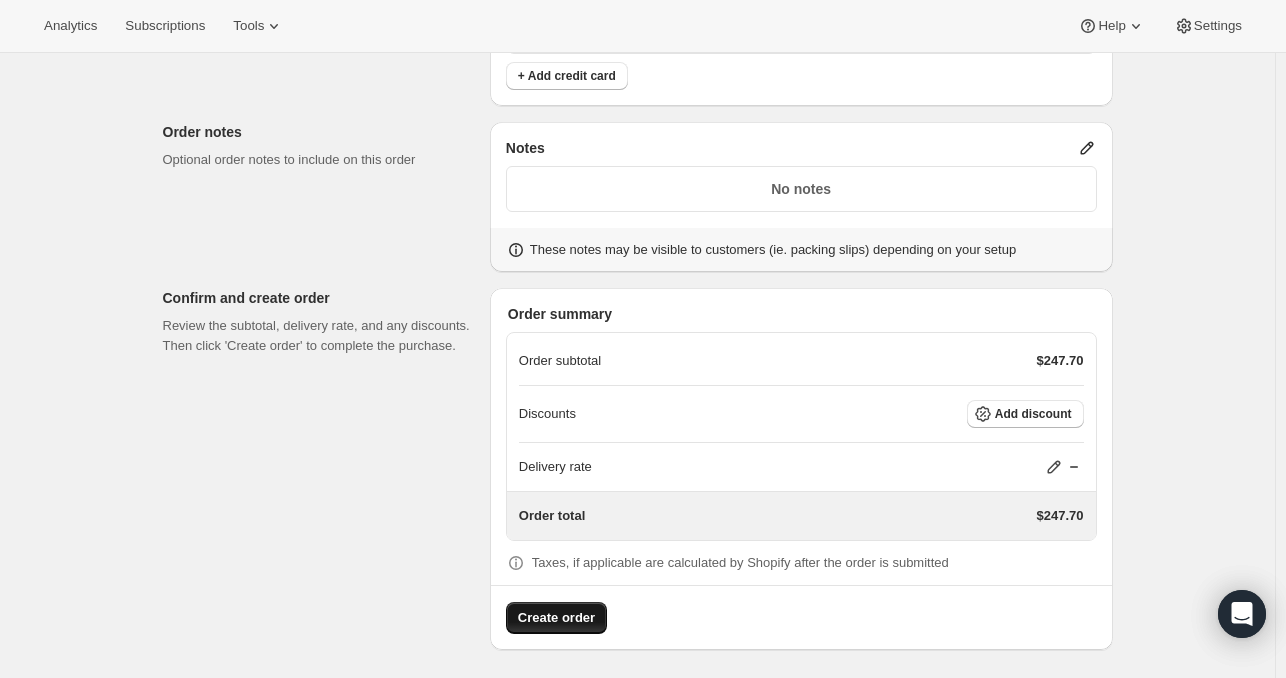 click on "Create order" at bounding box center (556, 618) 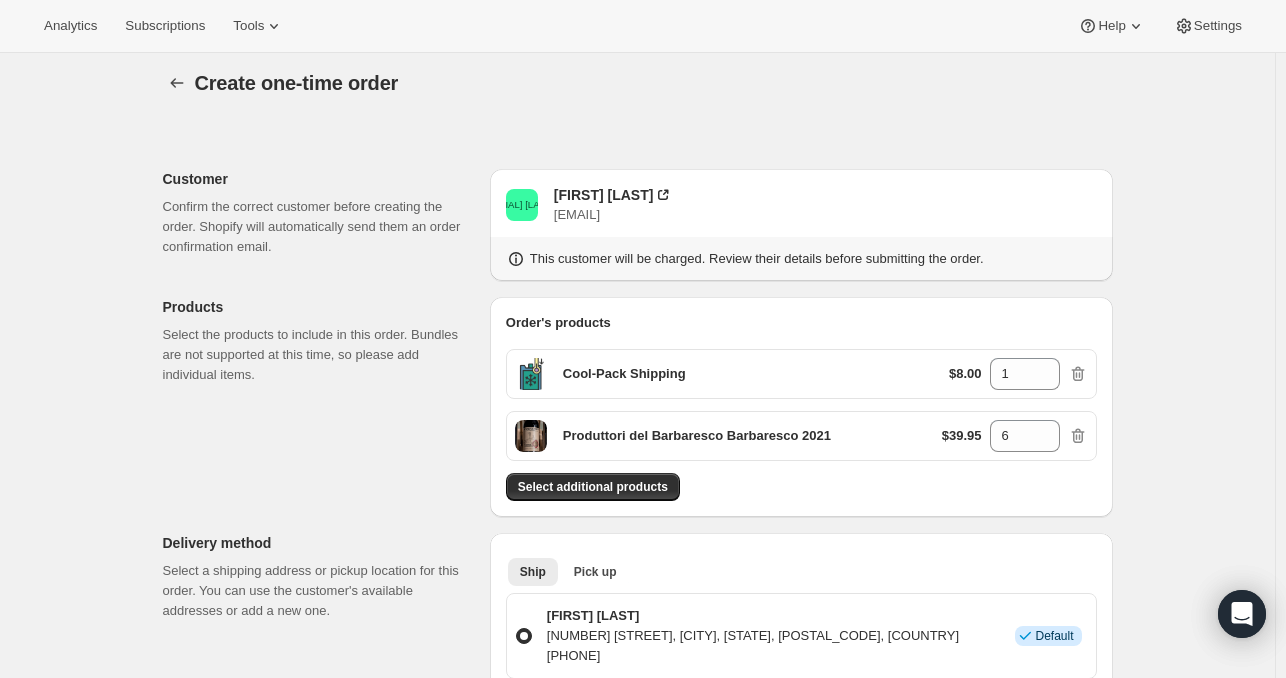 scroll, scrollTop: 0, scrollLeft: 0, axis: both 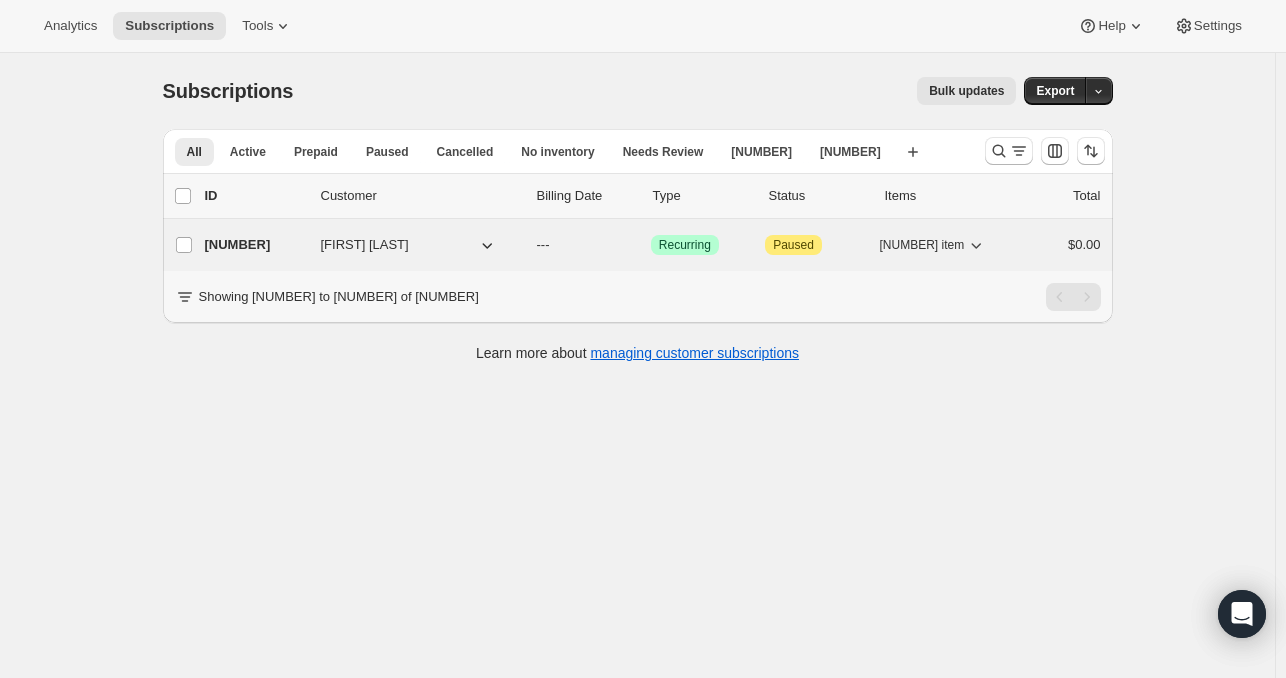 click on "36194320681" at bounding box center [255, 245] 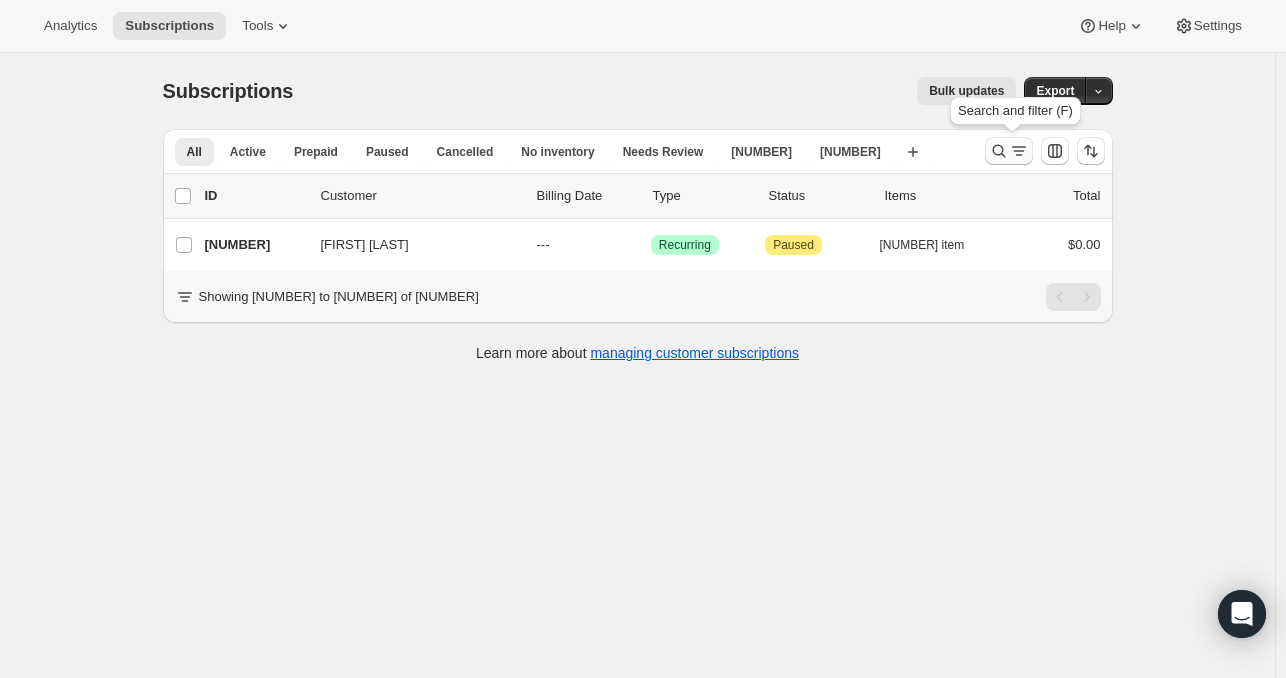 click 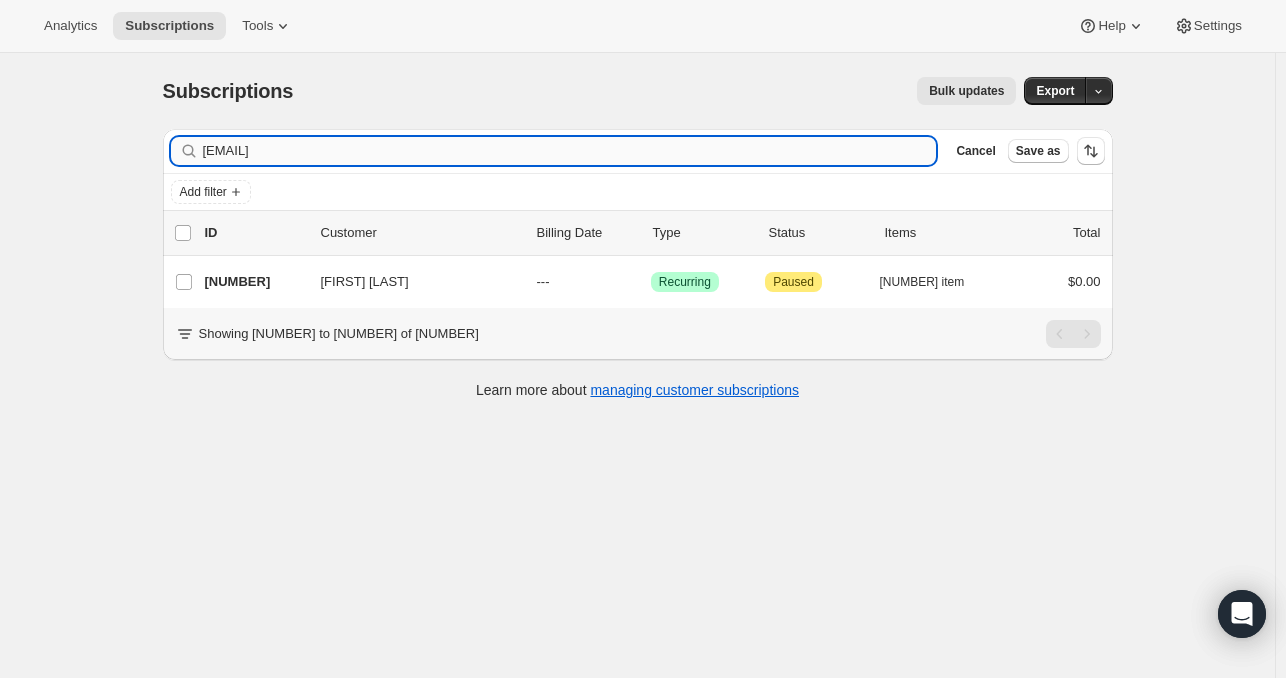 click on "[EMAIL]" at bounding box center [570, 151] 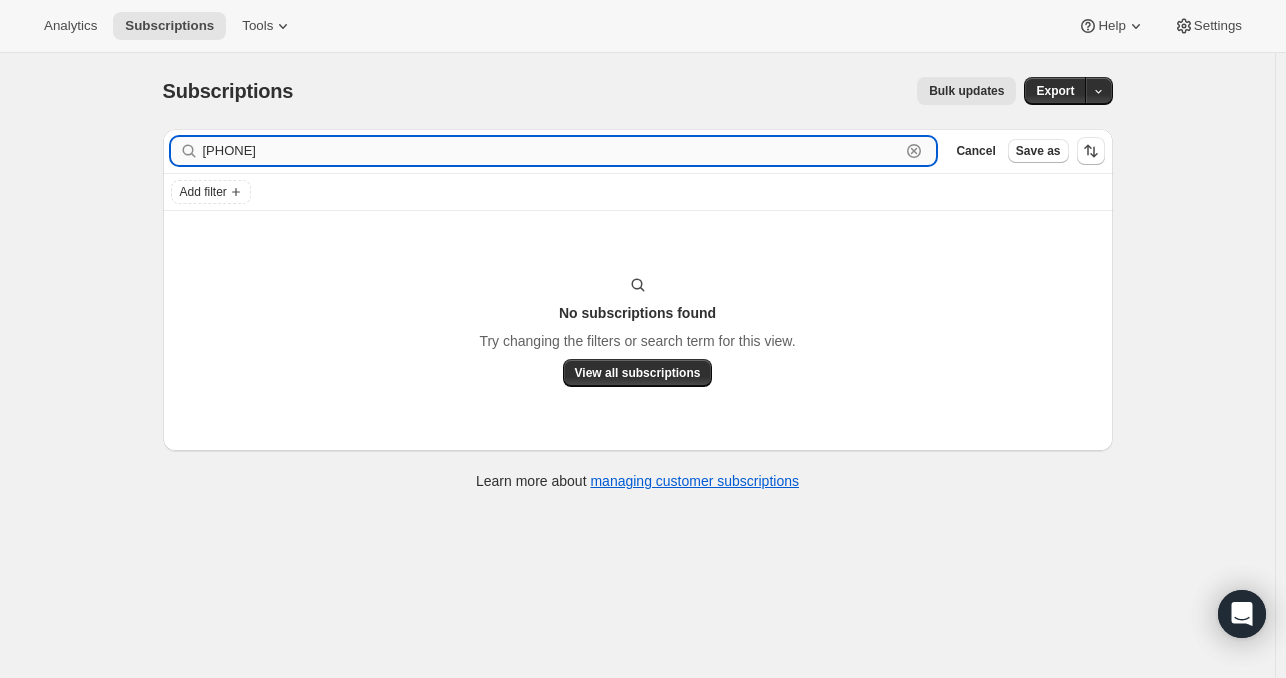 click on "303-792-3456" at bounding box center [552, 151] 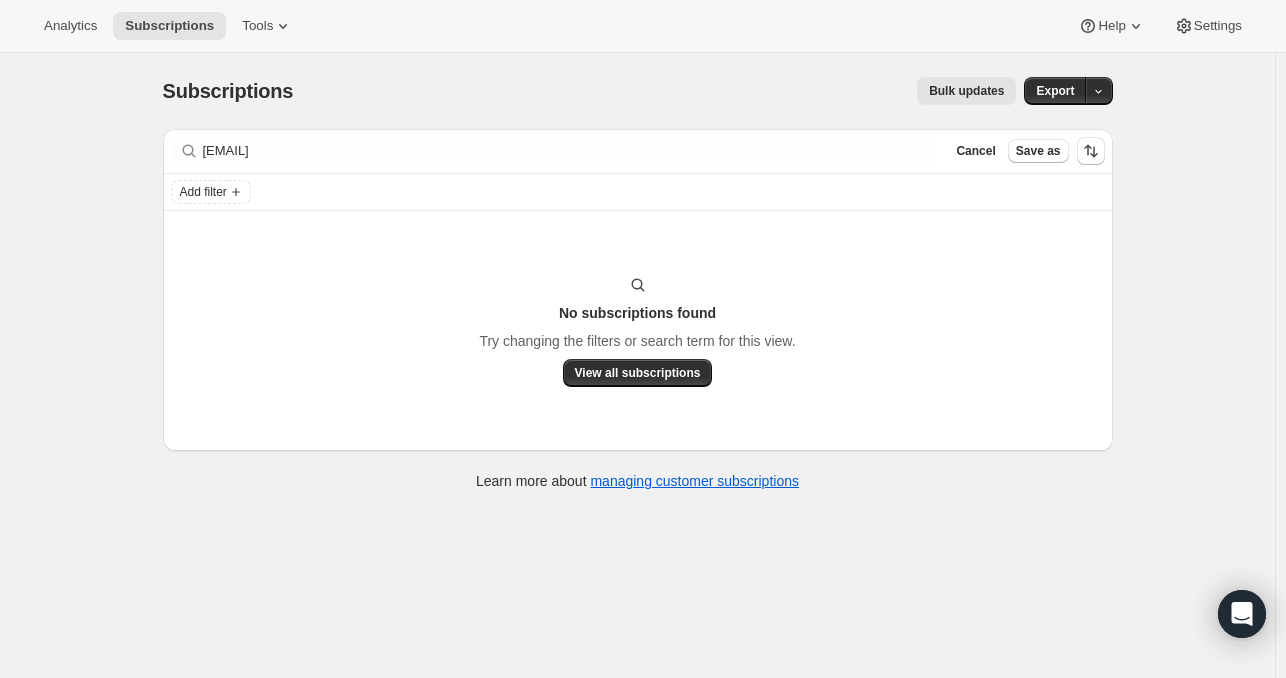 click on "Filter subscribers jwoodward@practicallawyer.com Clear Cancel Save as" at bounding box center [638, 151] 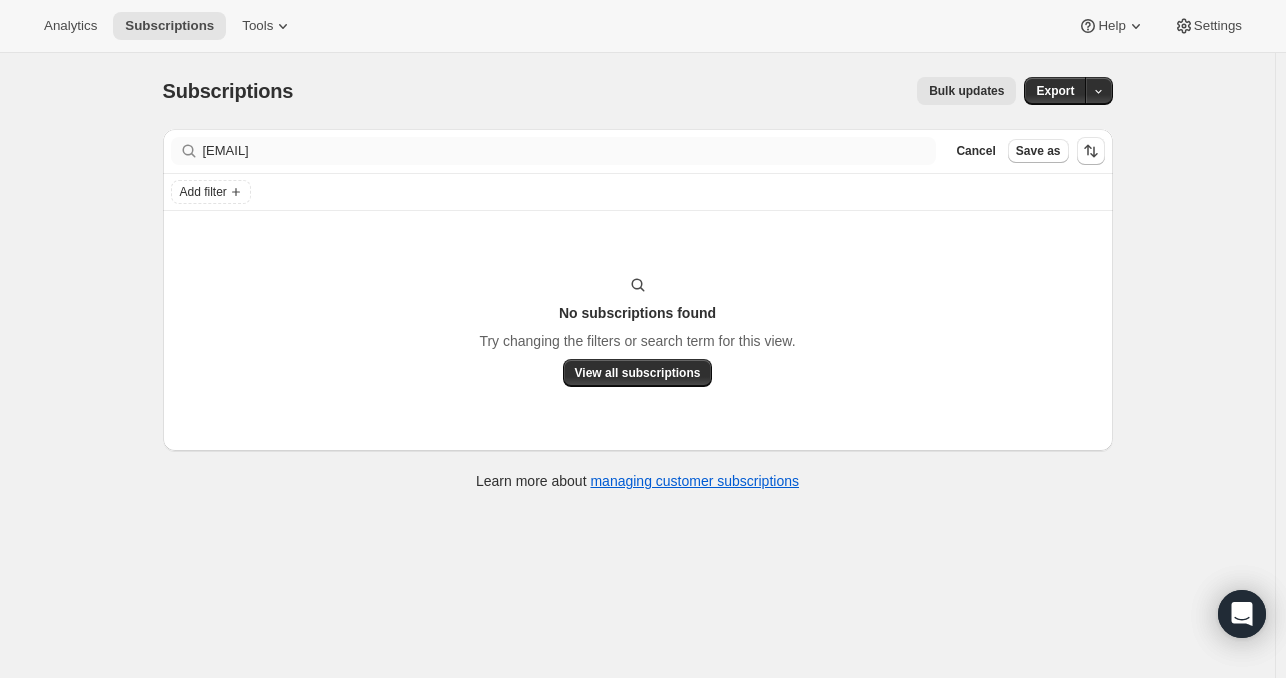 drag, startPoint x: 291, startPoint y: 134, endPoint x: 293, endPoint y: 147, distance: 13.152946 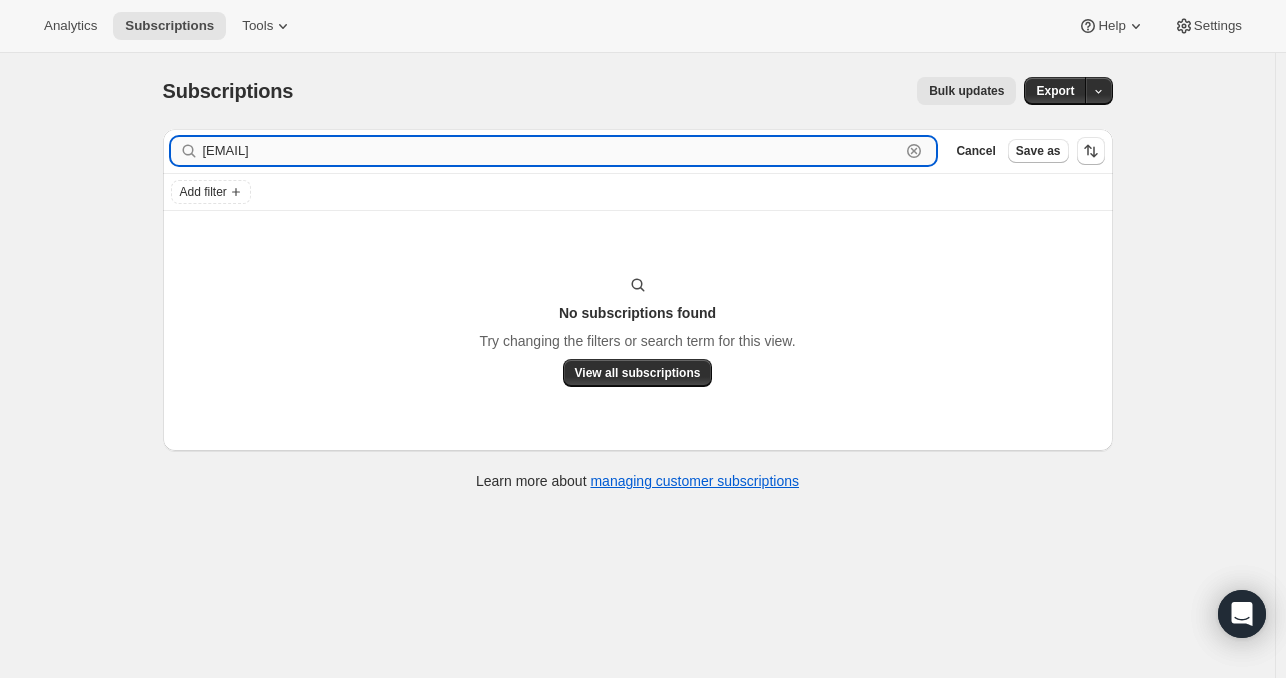 click on "jwoodward@practicallawyer.com" at bounding box center (552, 151) 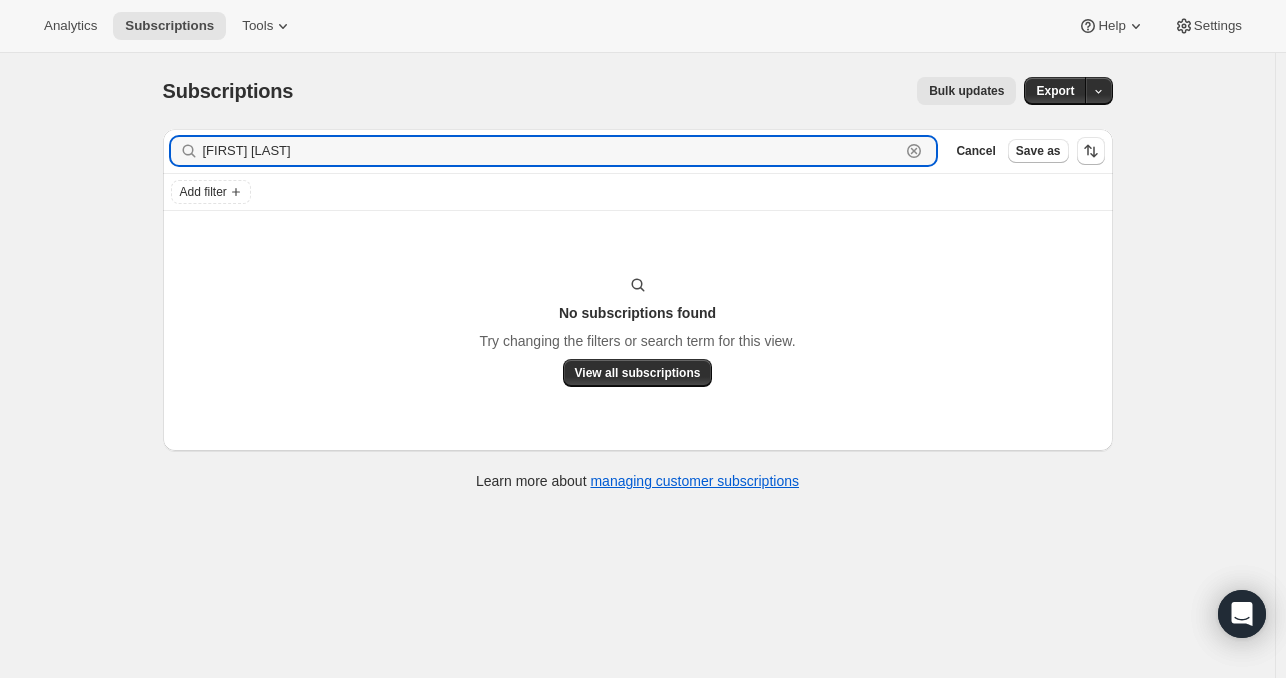 type on "[FIRST] [LAST]" 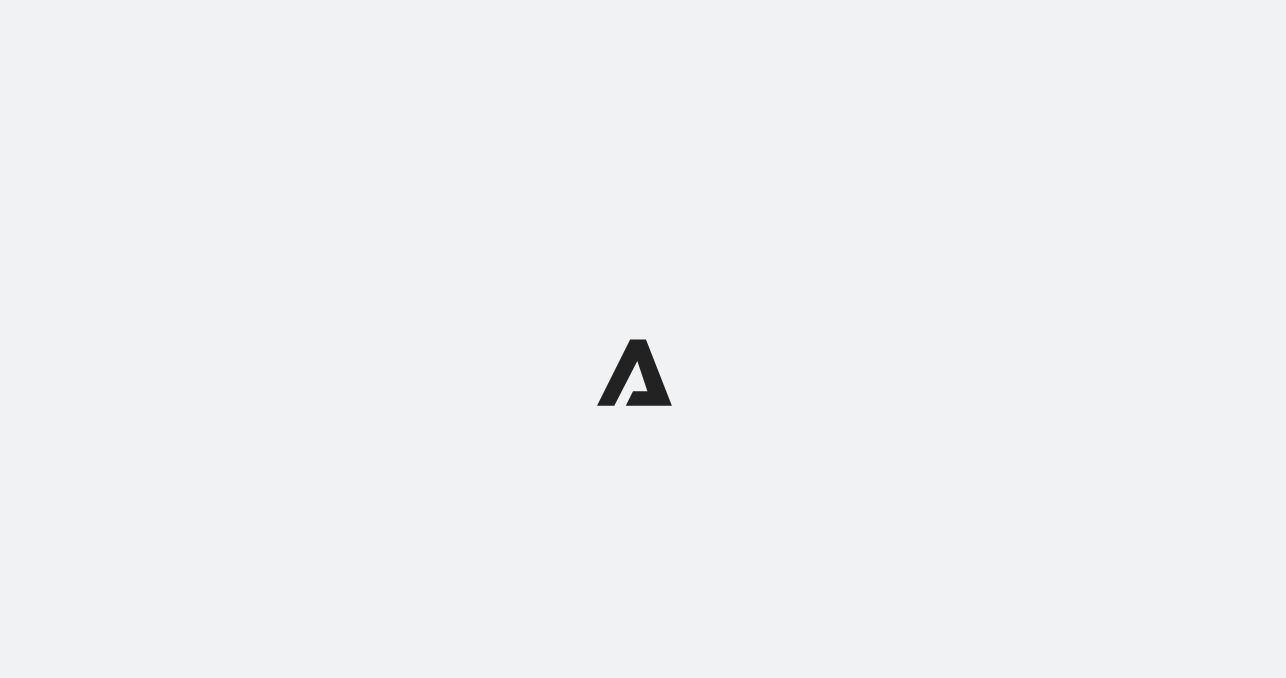 scroll, scrollTop: 0, scrollLeft: 0, axis: both 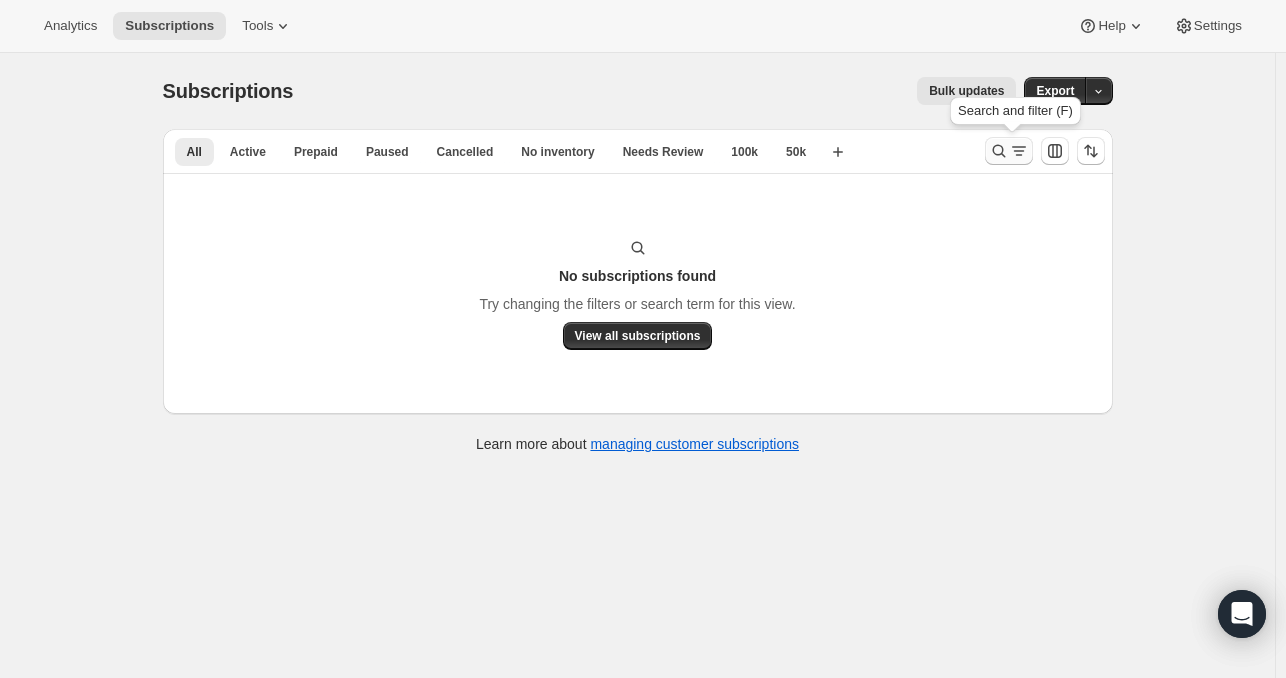 click 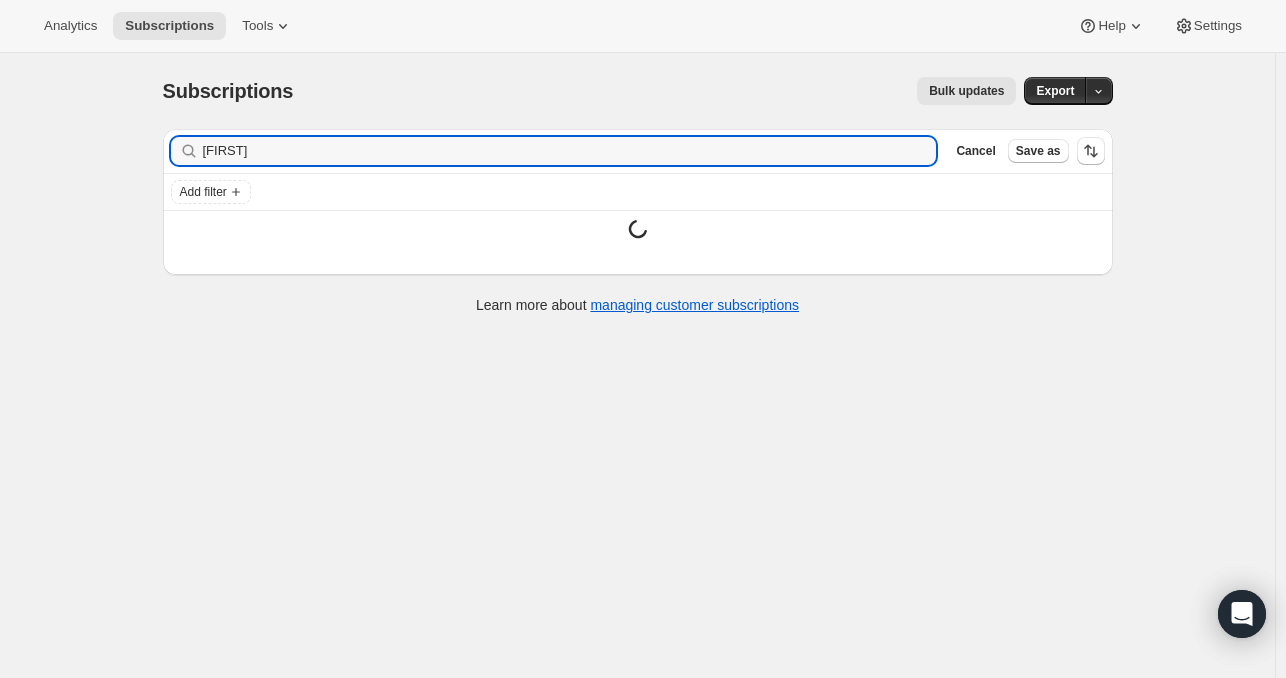 type on "[FIRST]" 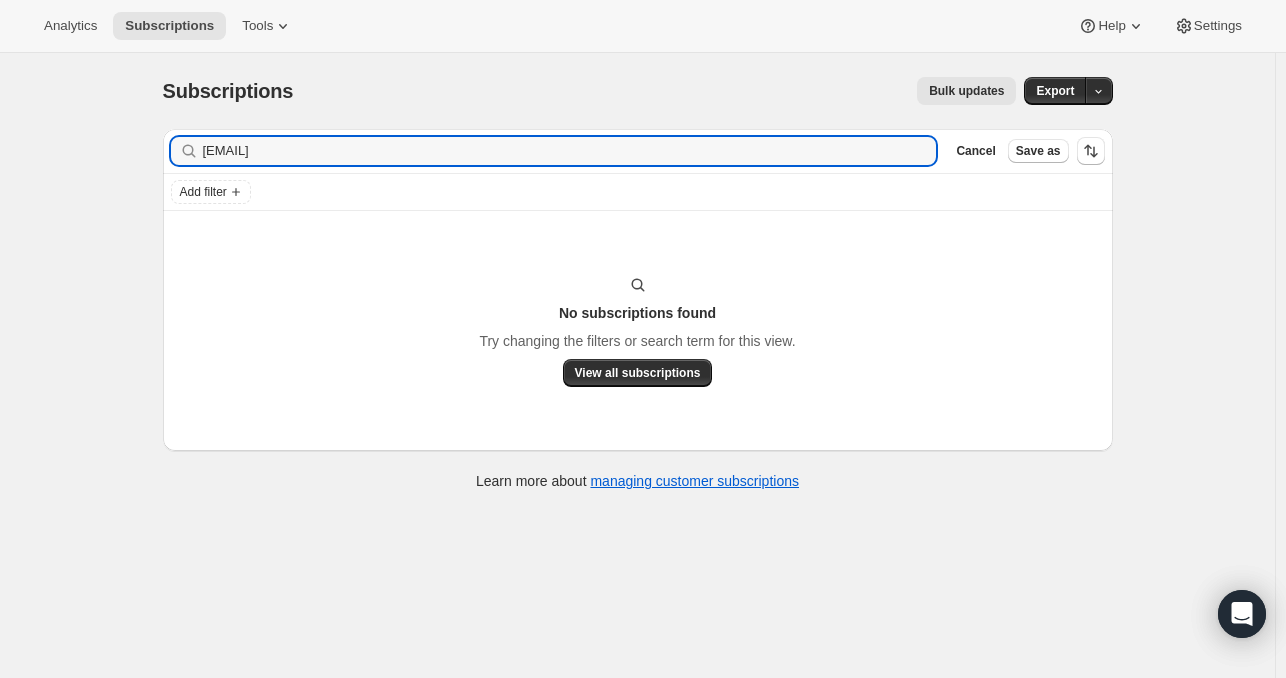 type on "[EMAIL]" 